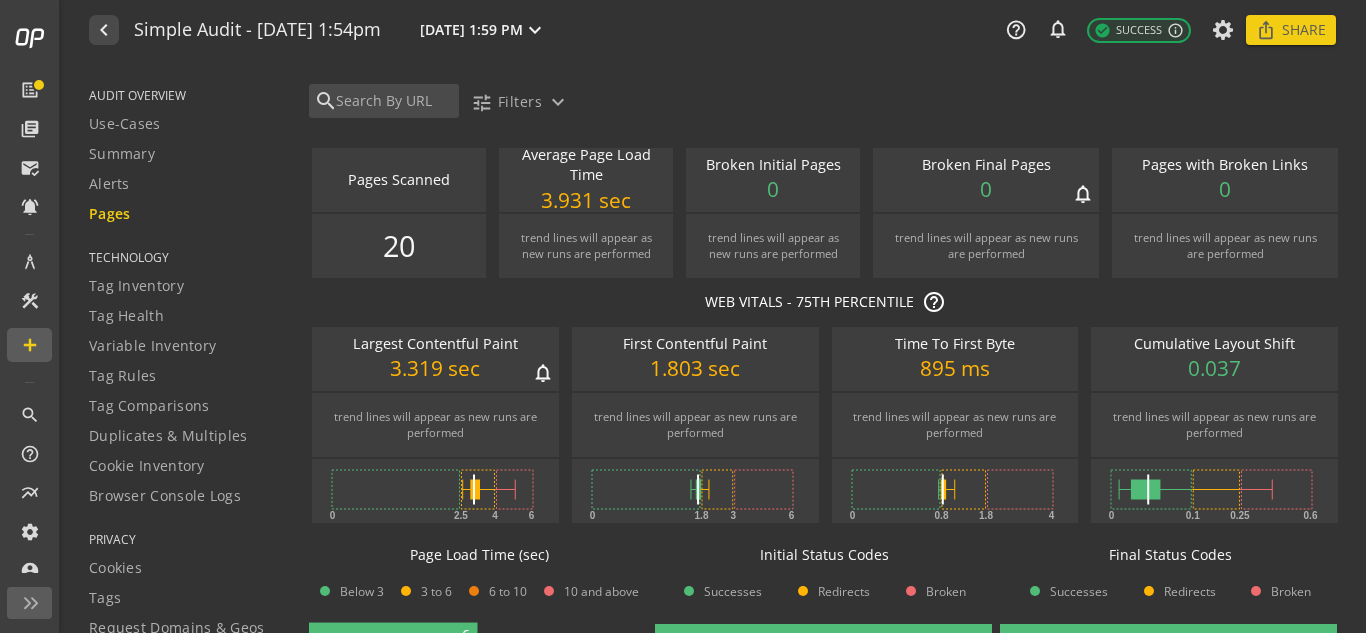 scroll, scrollTop: 0, scrollLeft: 0, axis: both 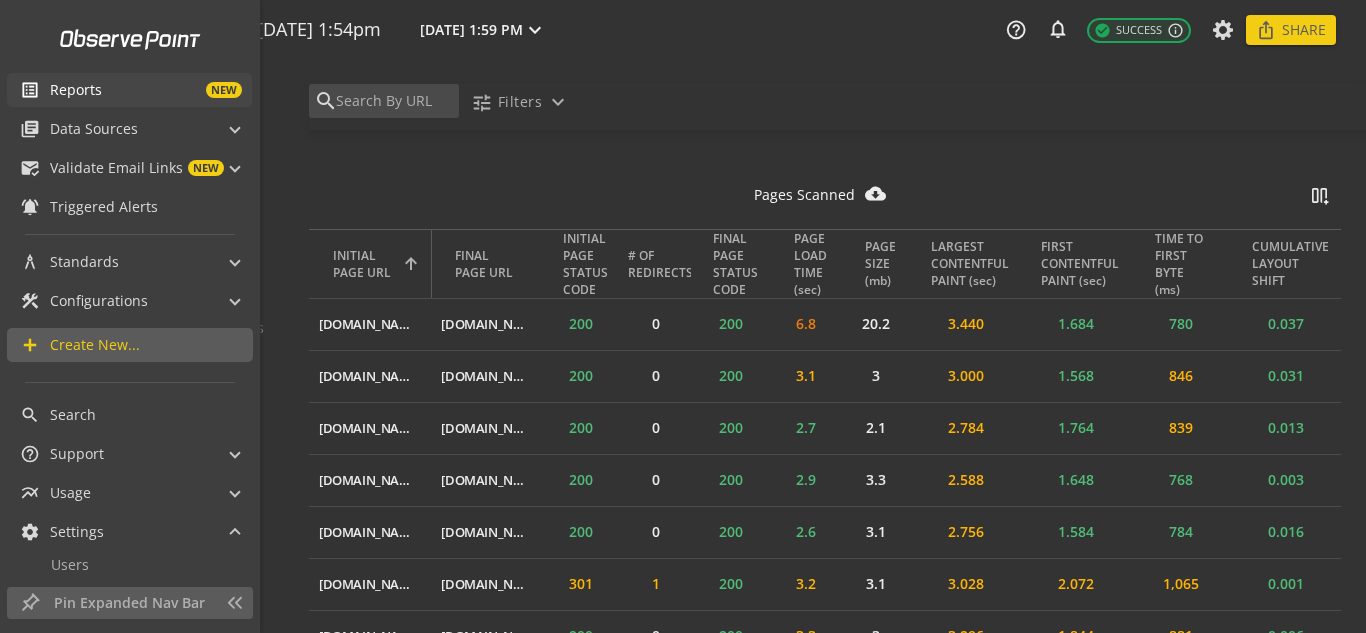 click on "NEW" at bounding box center [172, 90] 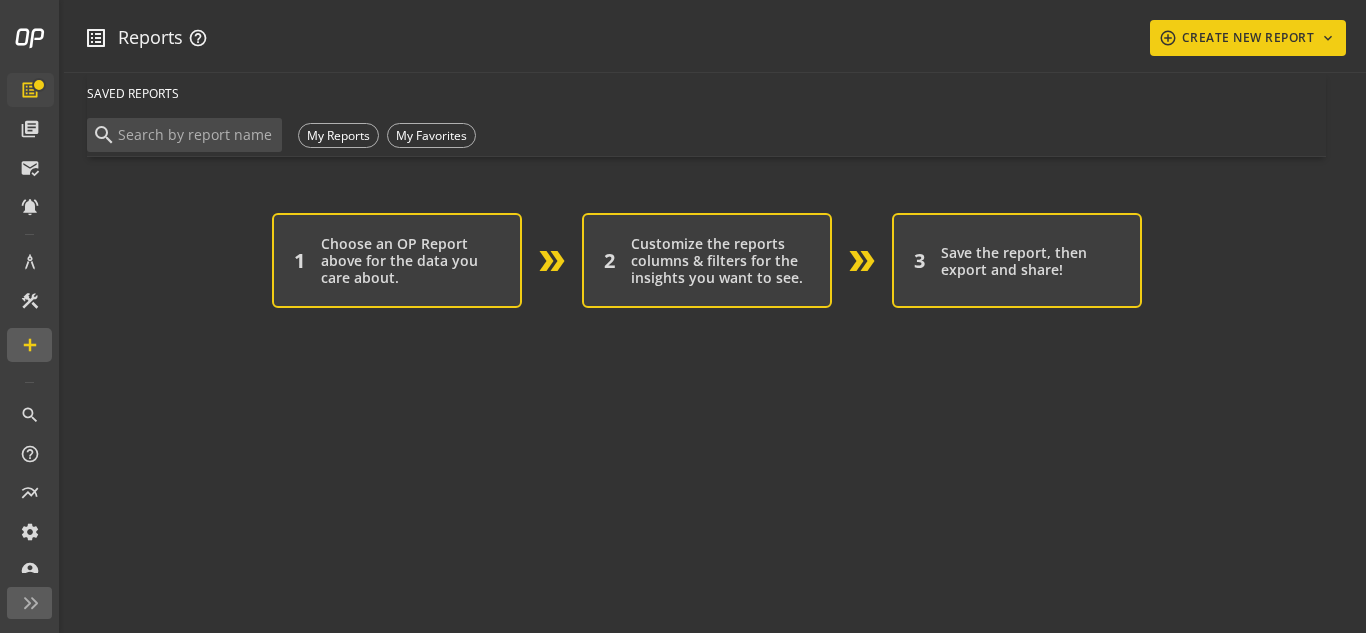scroll, scrollTop: 0, scrollLeft: 0, axis: both 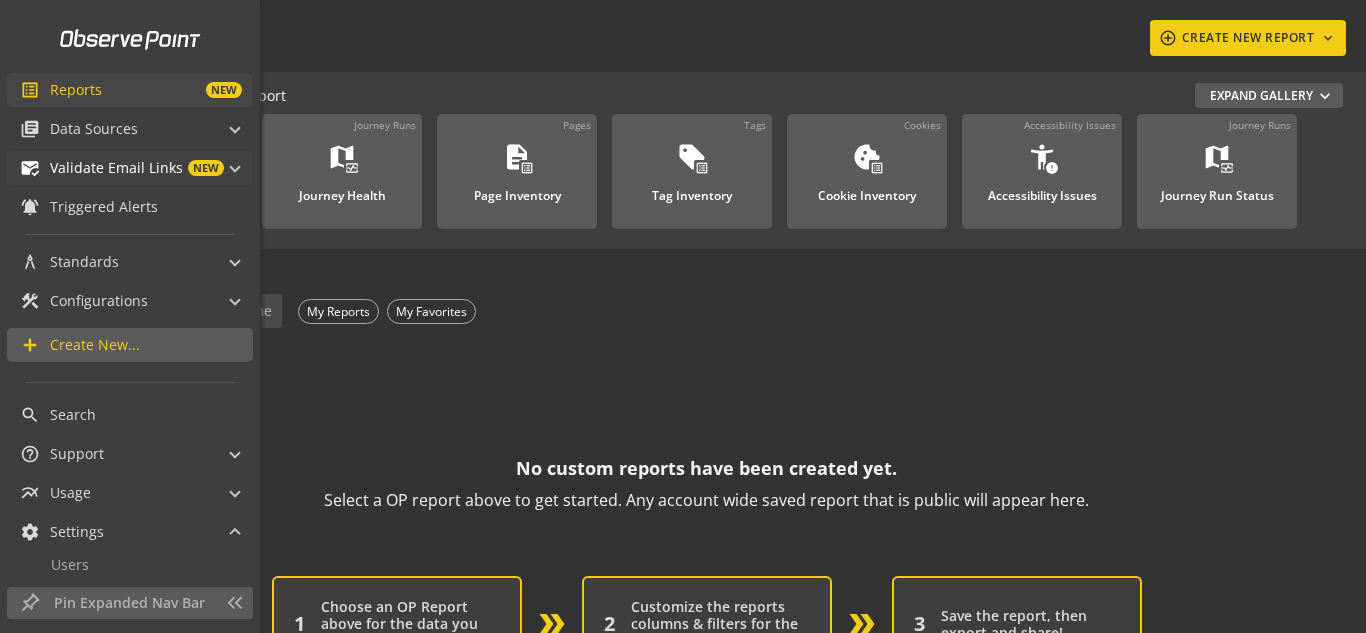 click on "Validate Email Links" at bounding box center (116, 168) 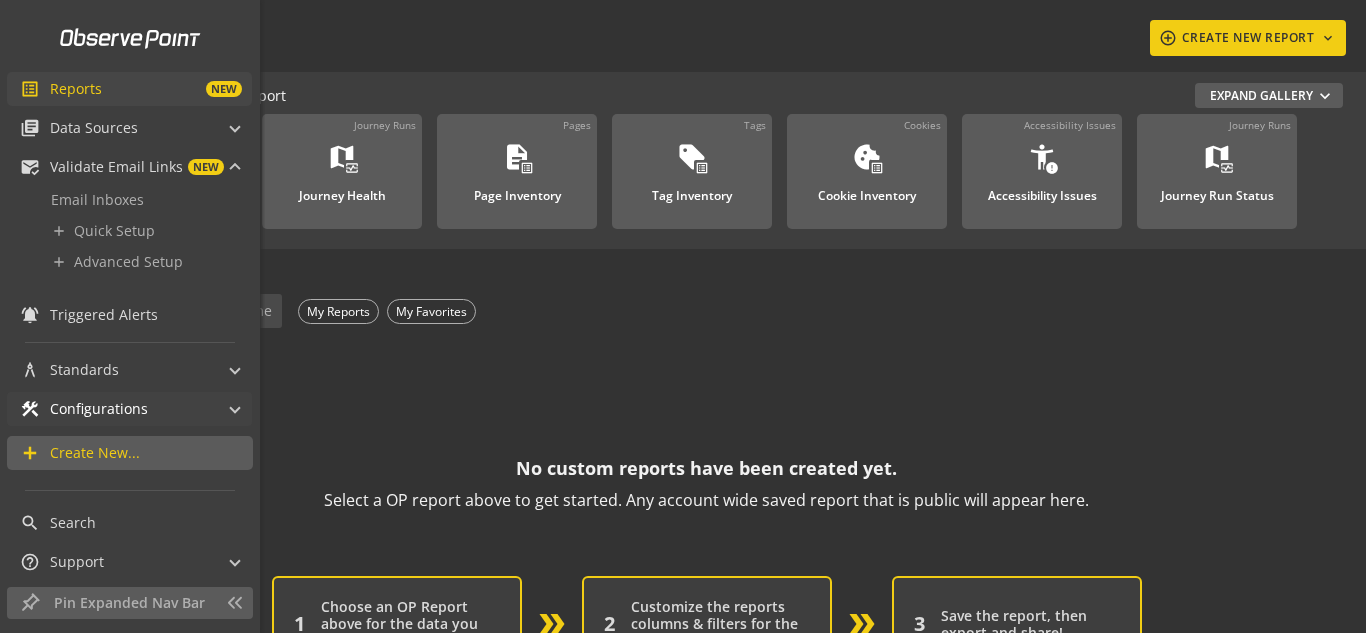 scroll, scrollTop: 0, scrollLeft: 0, axis: both 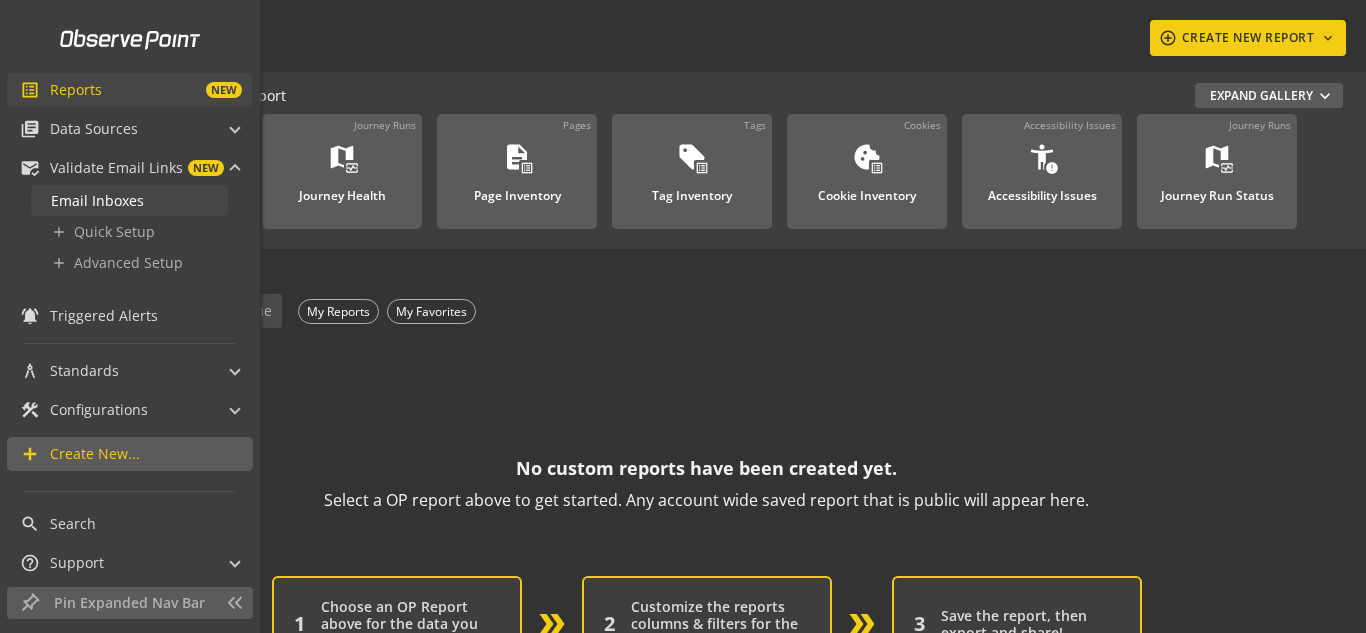 click on "Email Inboxes" at bounding box center [97, 200] 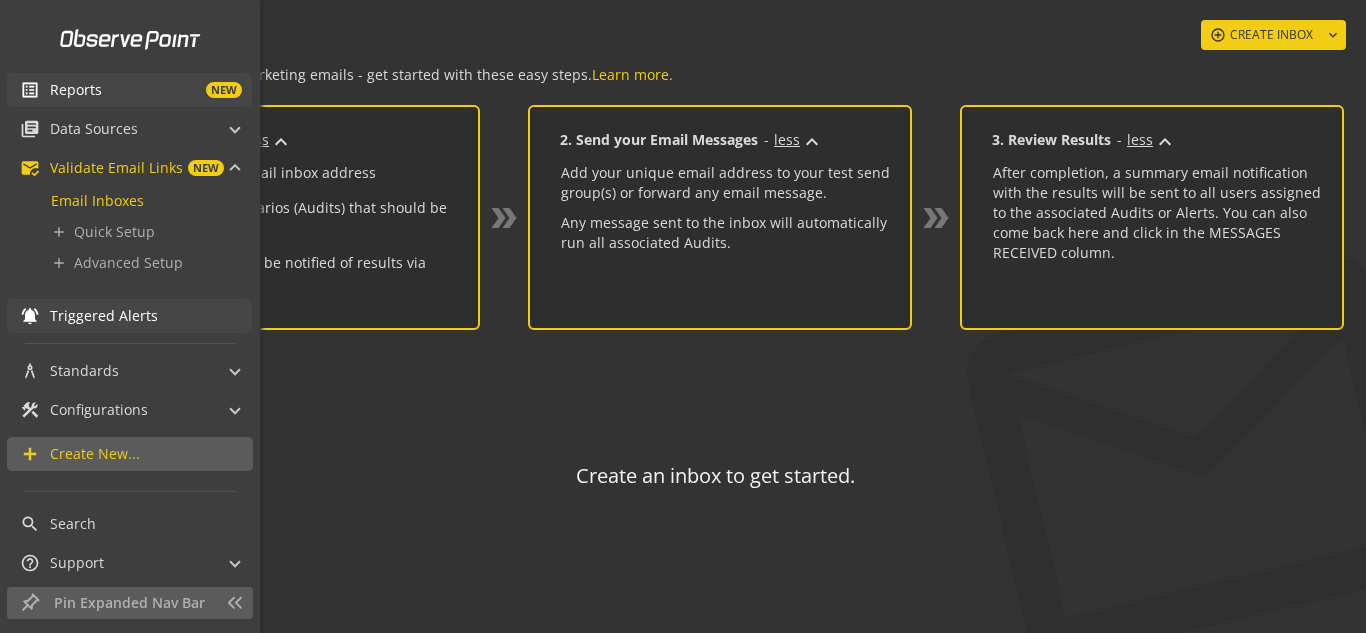 click on "Triggered Alerts" at bounding box center (104, 316) 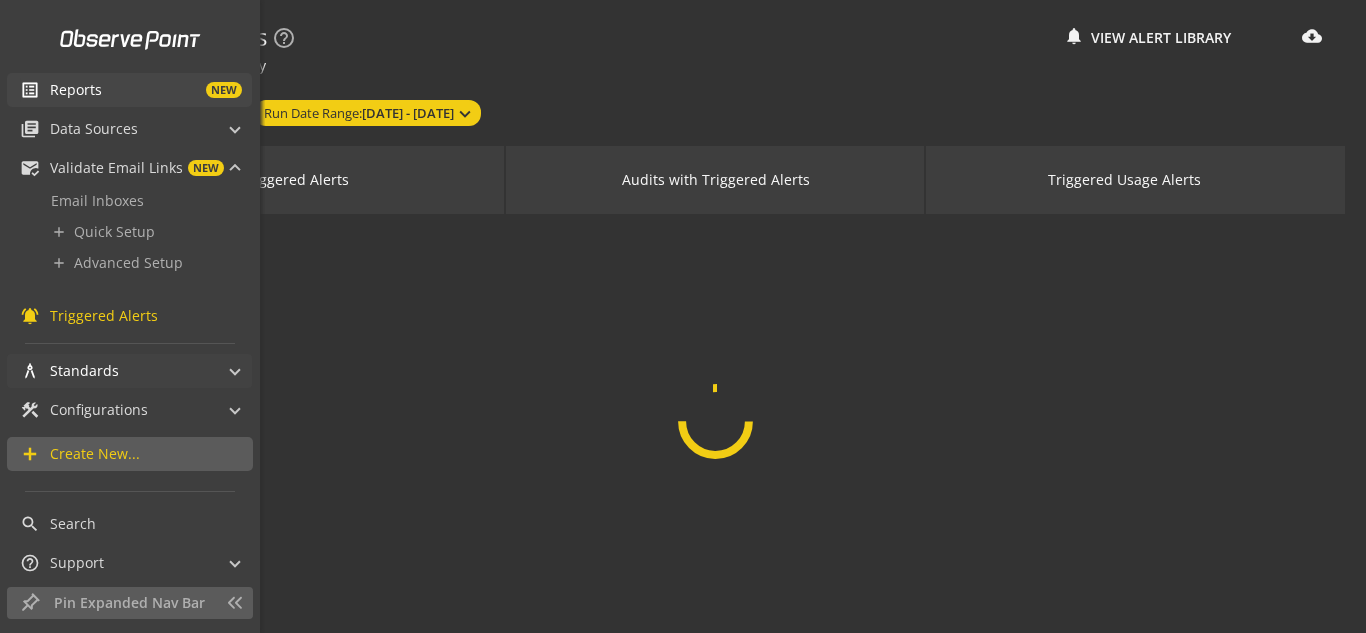 drag, startPoint x: 120, startPoint y: 360, endPoint x: 129, endPoint y: 372, distance: 15 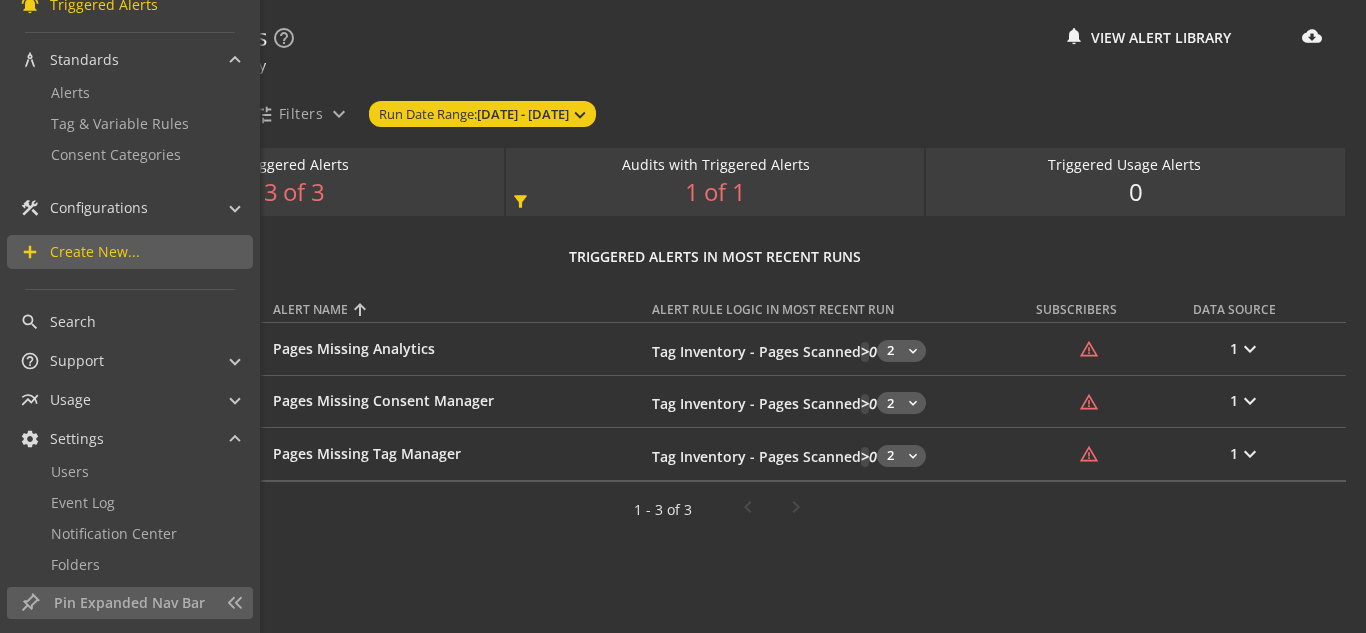 scroll, scrollTop: 20, scrollLeft: 0, axis: vertical 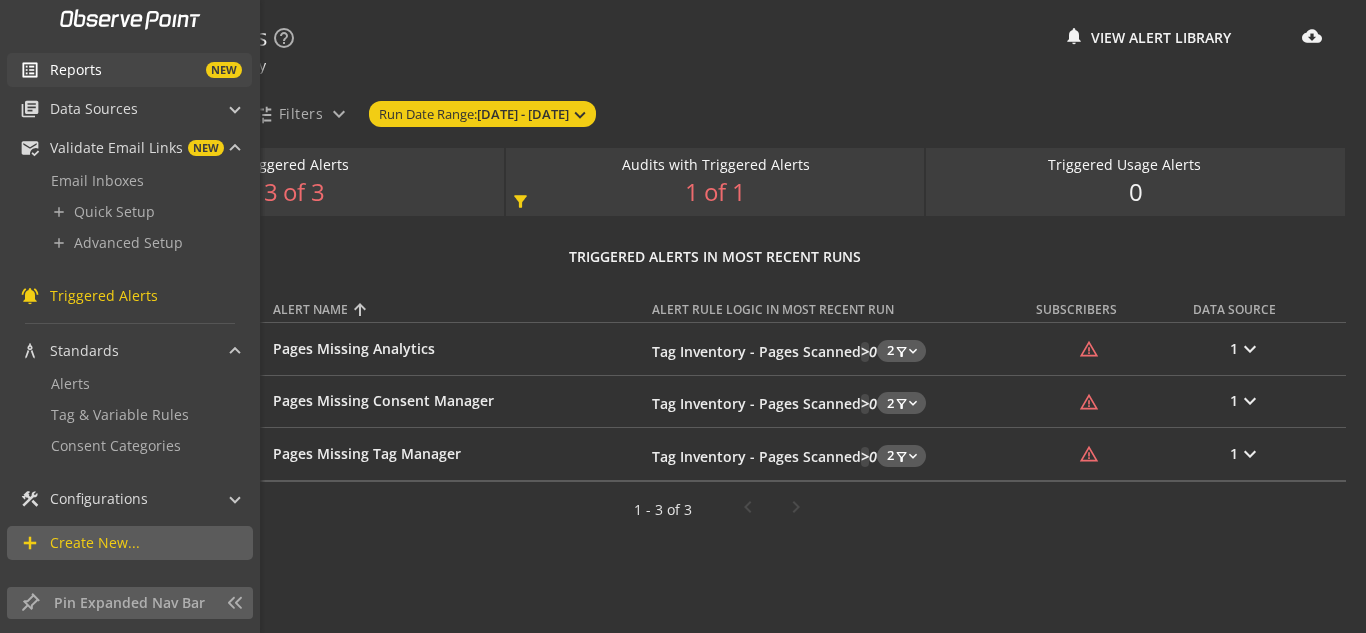 click on "list_alt Reports NEW" at bounding box center (129, 70) 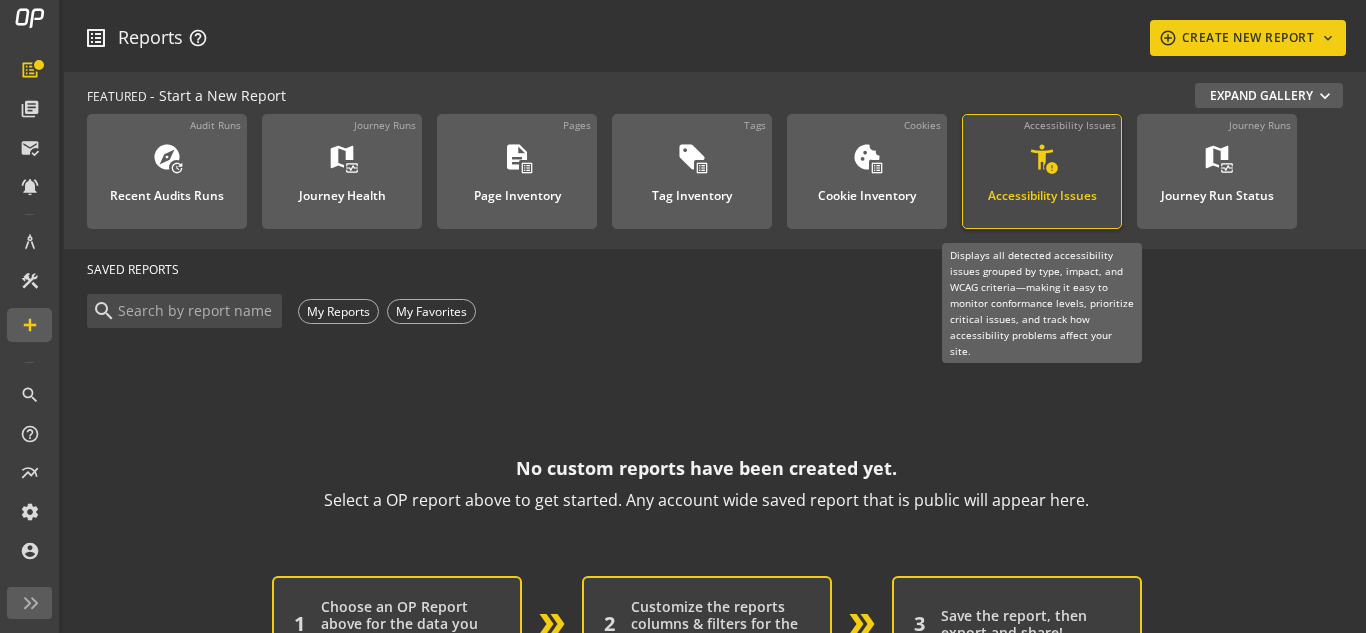 click on "Accessibility Issues" 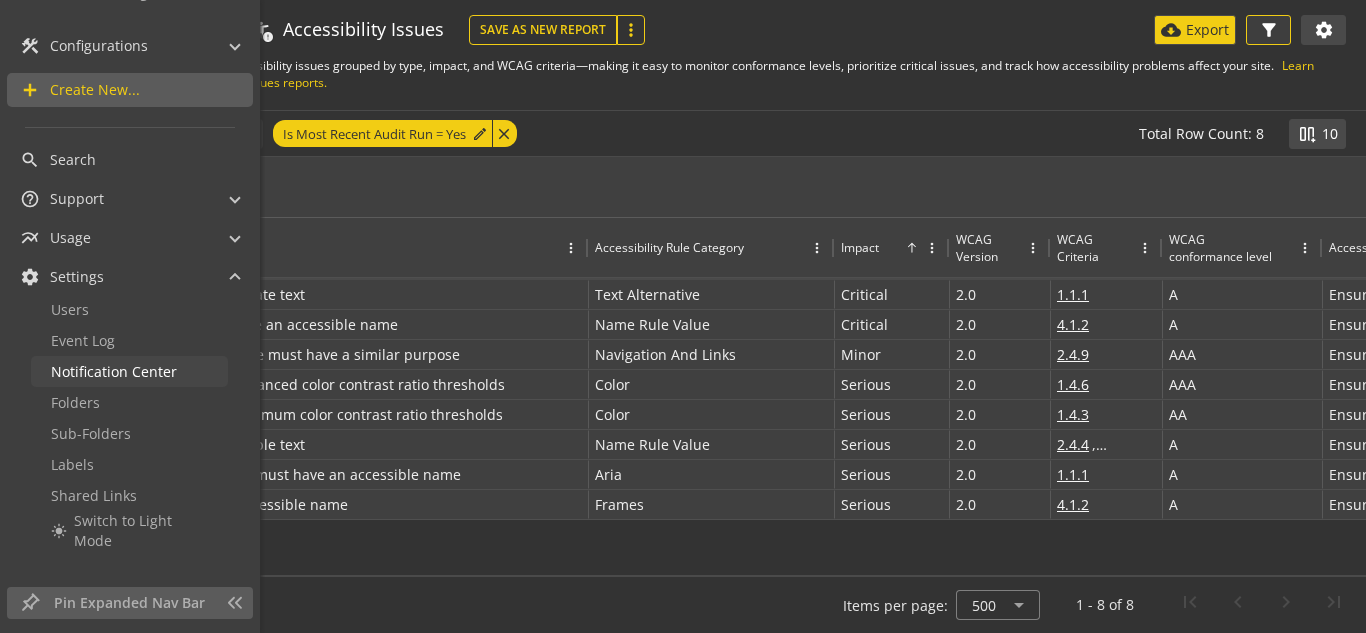 scroll, scrollTop: 511, scrollLeft: 0, axis: vertical 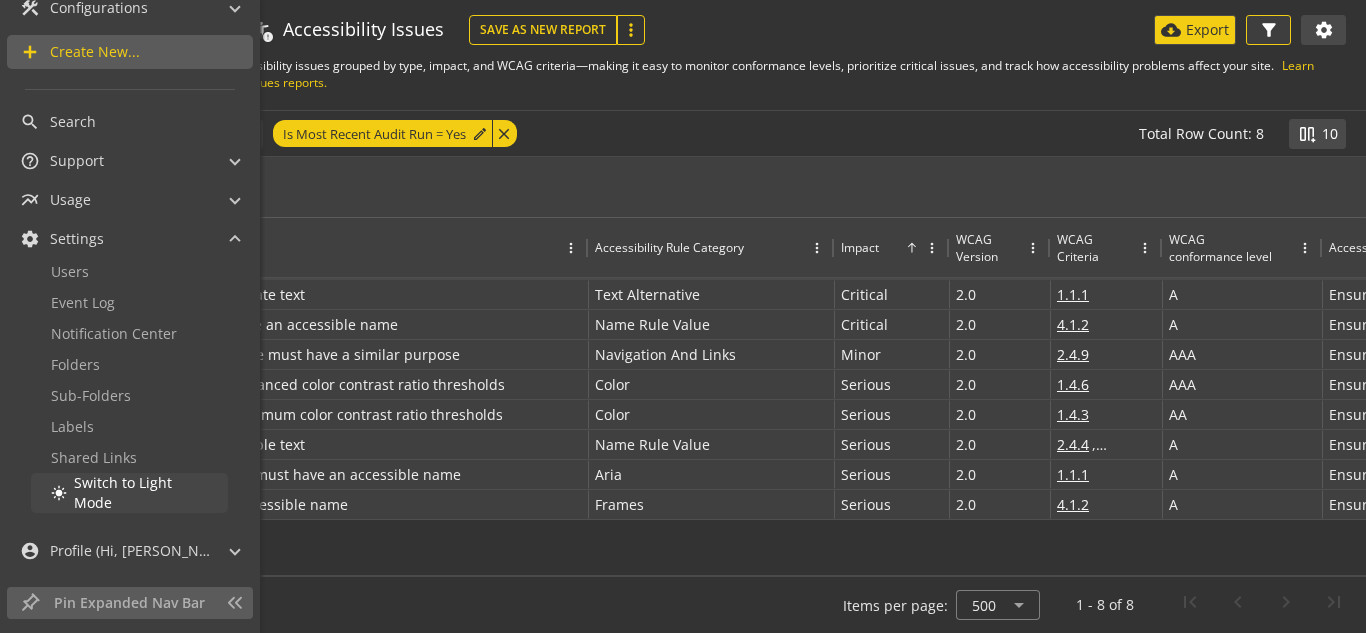 click on "Switch to Light Mode" at bounding box center (123, 492) 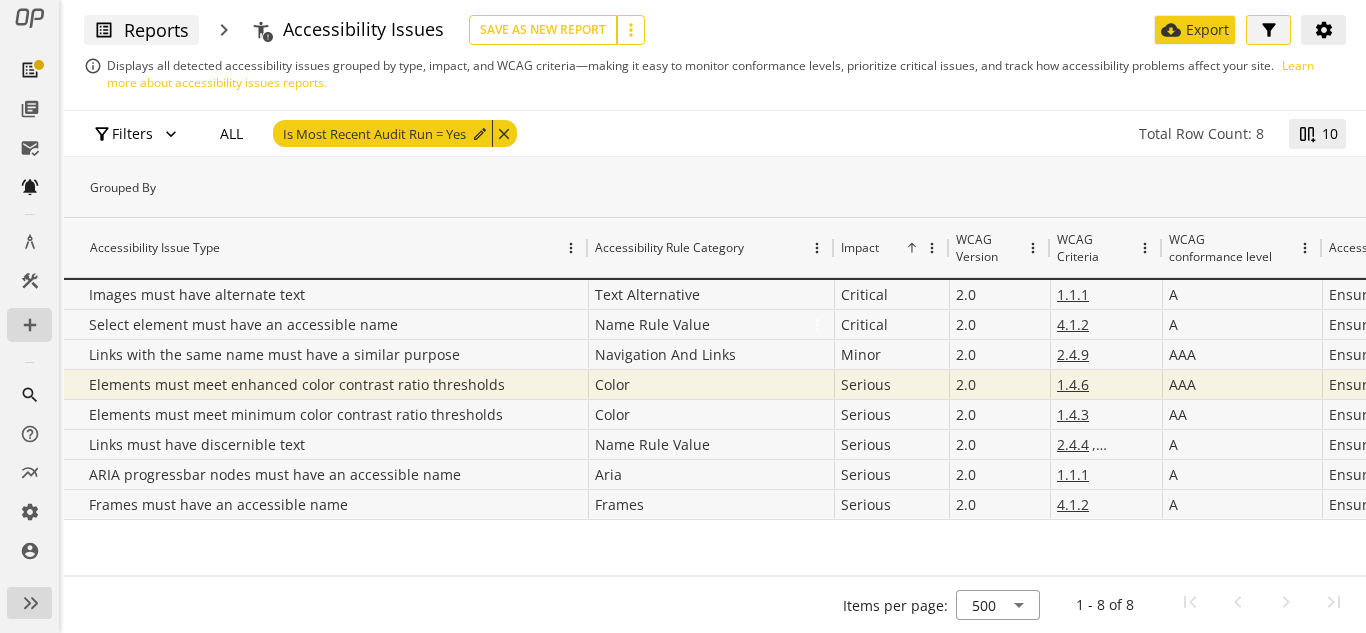 scroll, scrollTop: 20, scrollLeft: 0, axis: vertical 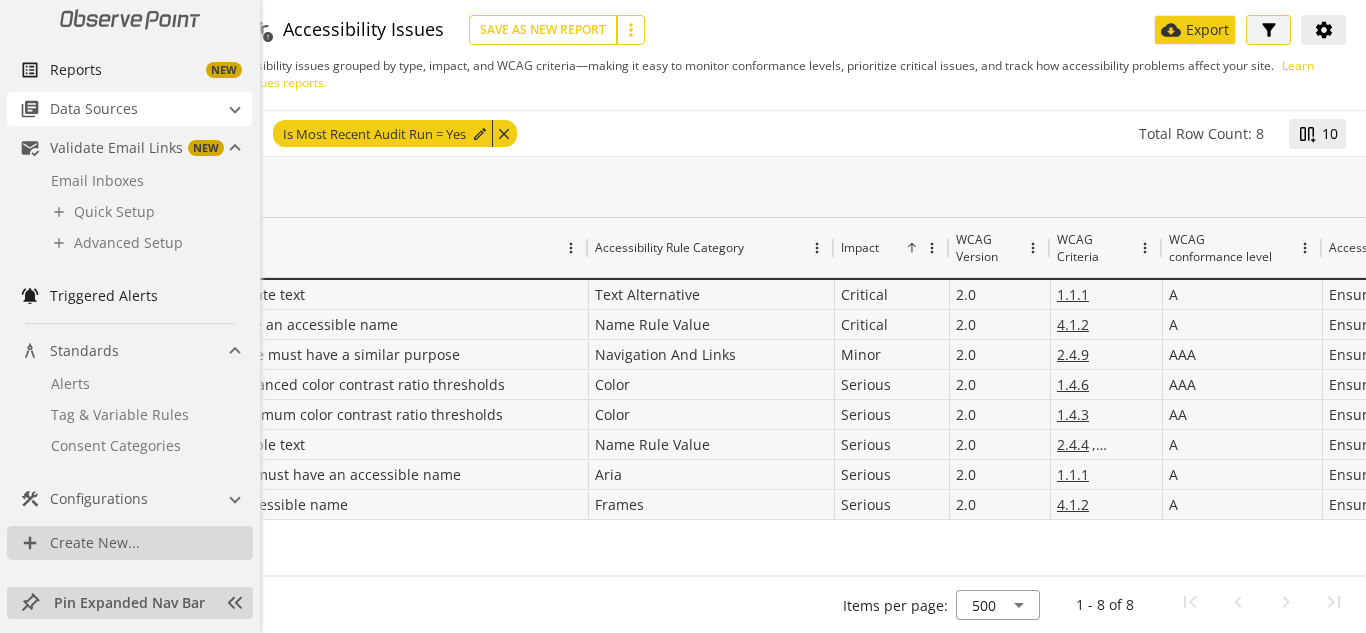 click on "Data Sources" at bounding box center (94, 109) 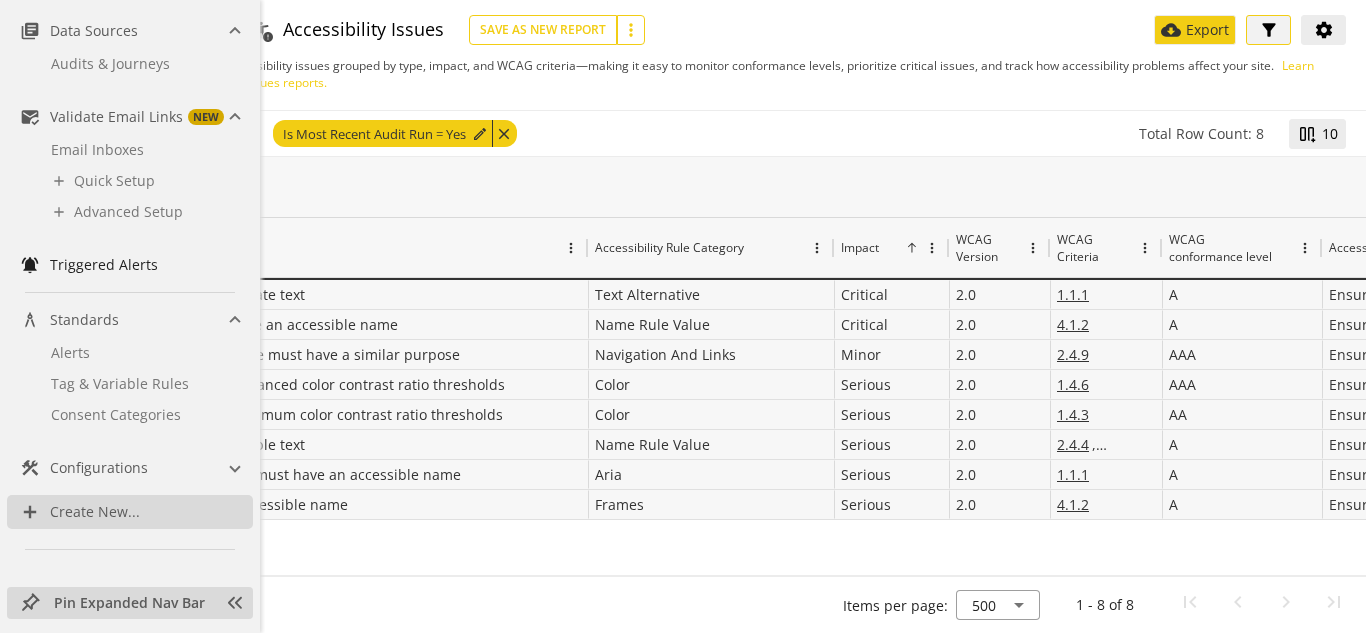 scroll, scrollTop: 112, scrollLeft: 0, axis: vertical 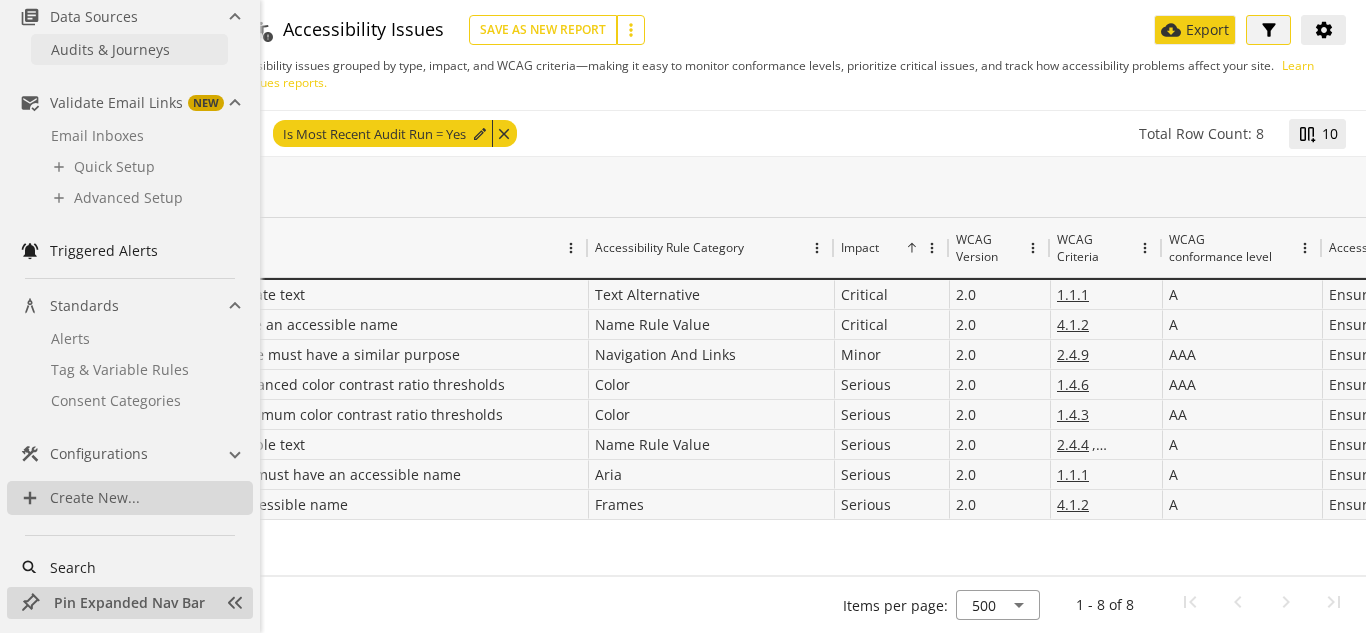 click on "Audits & Journeys" at bounding box center (110, 49) 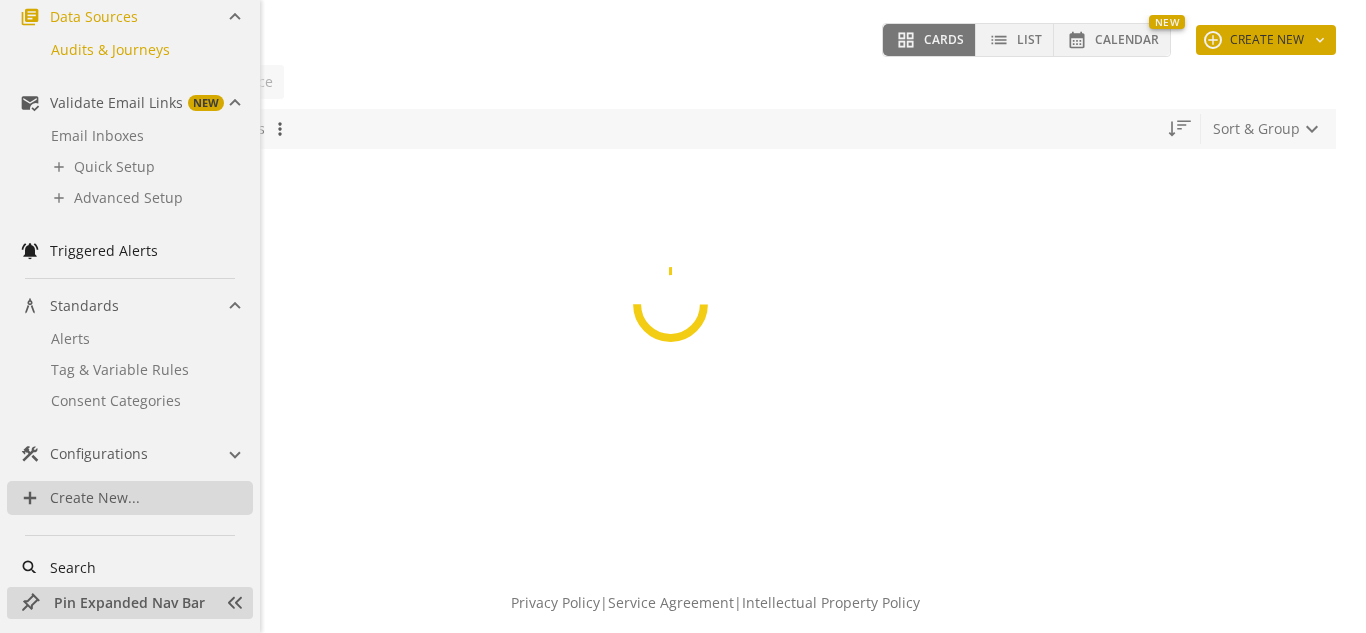 scroll, scrollTop: 20, scrollLeft: 0, axis: vertical 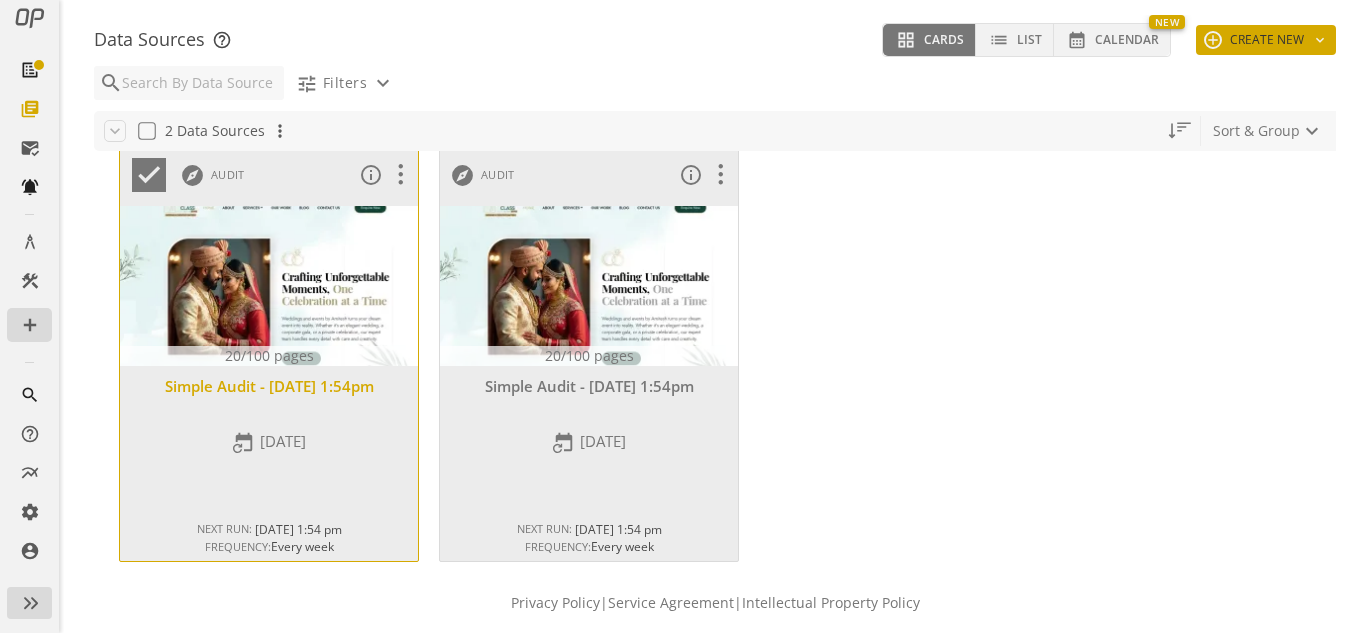 click 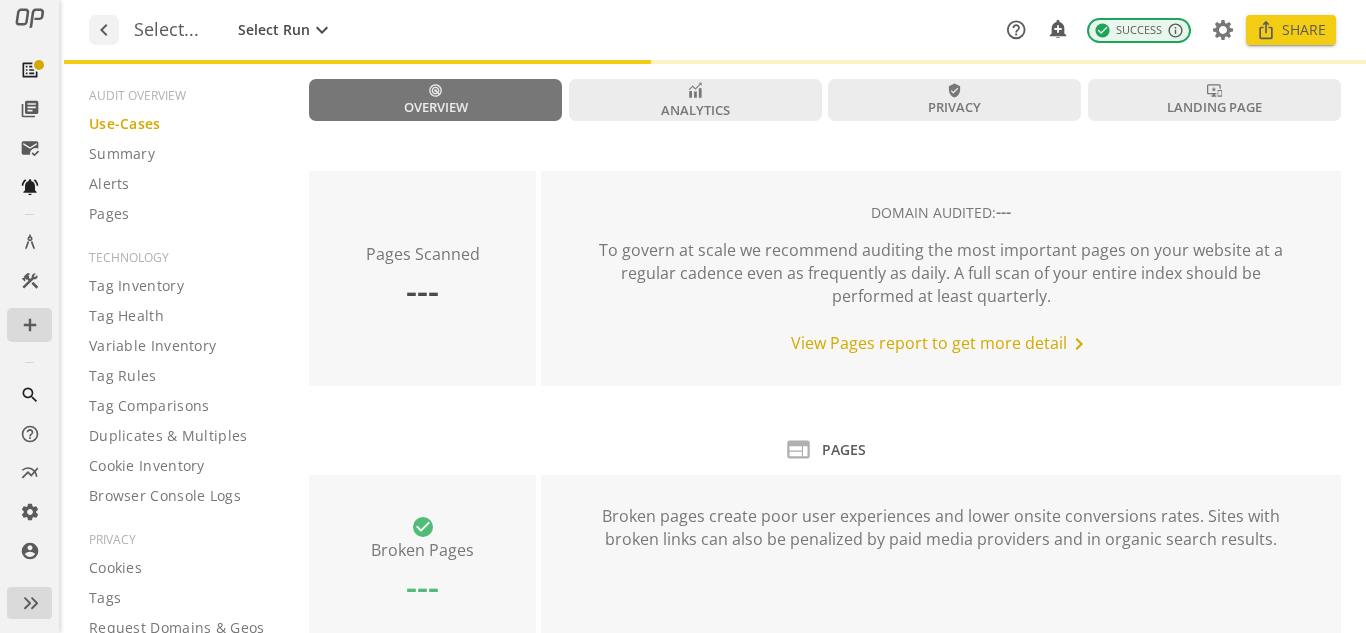 type on "Notes can include:
-a description of what this audit is validating
-changes in audit settings
-discoveries in the report of outstanding rule failures or items needing remediation" 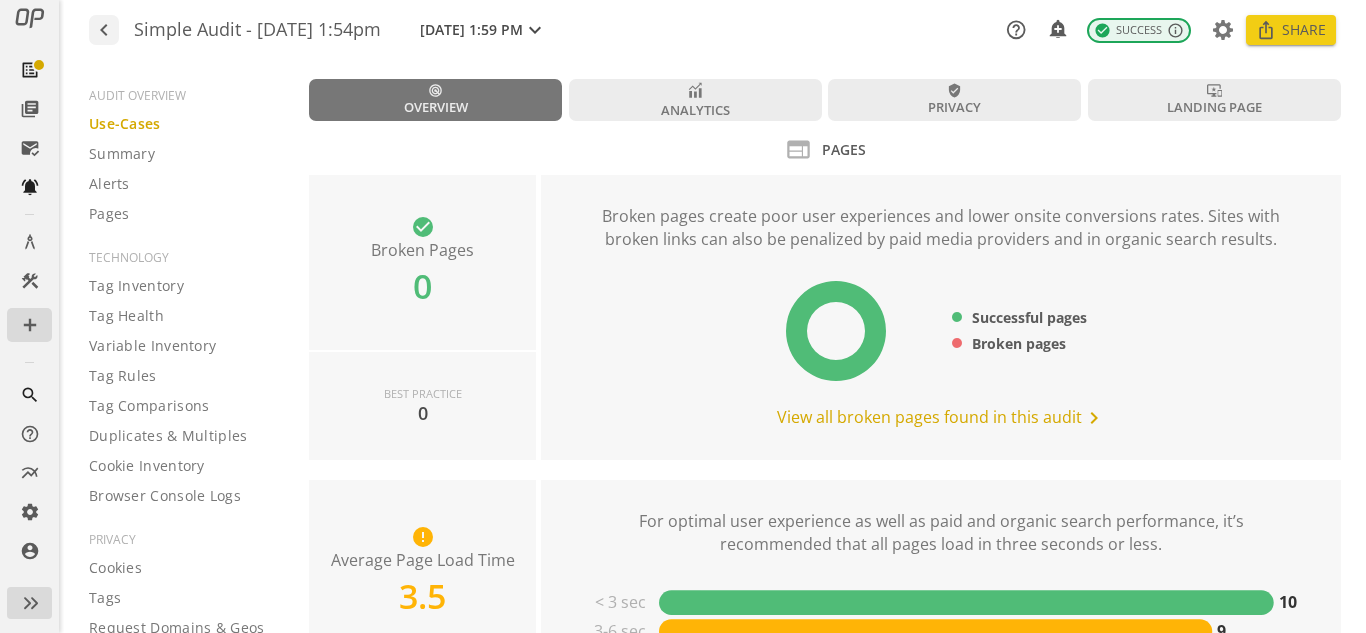 scroll, scrollTop: 0, scrollLeft: 0, axis: both 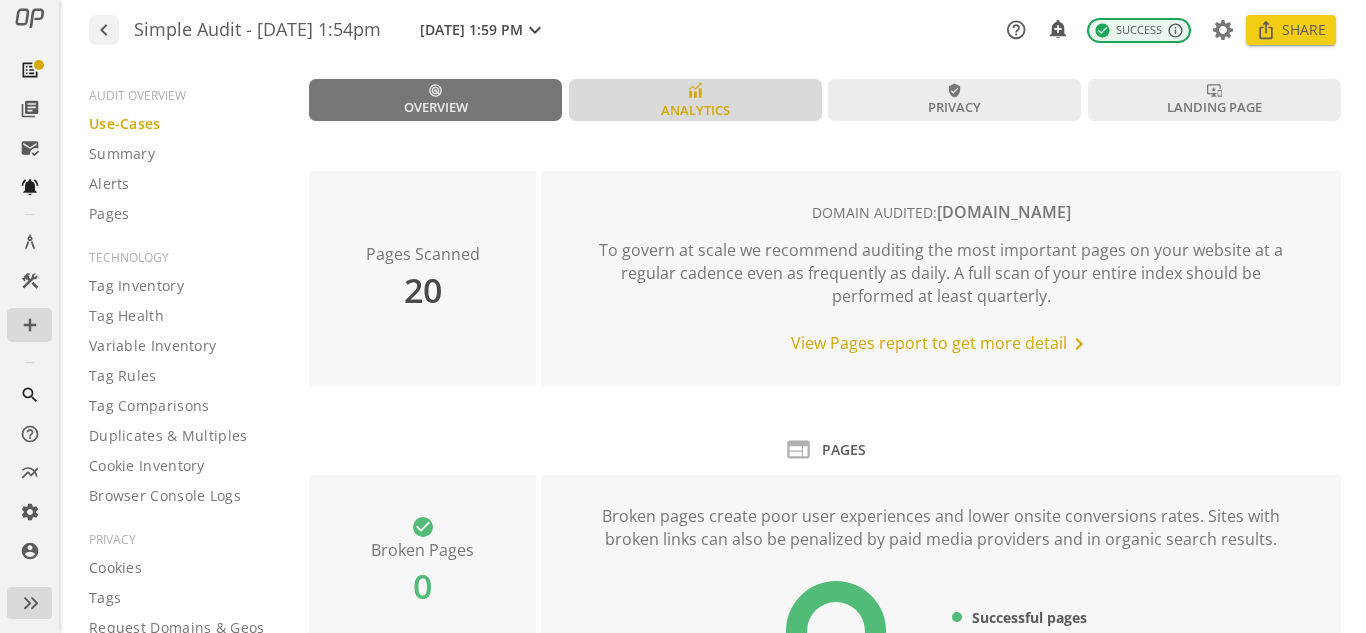 click on "Analytics" 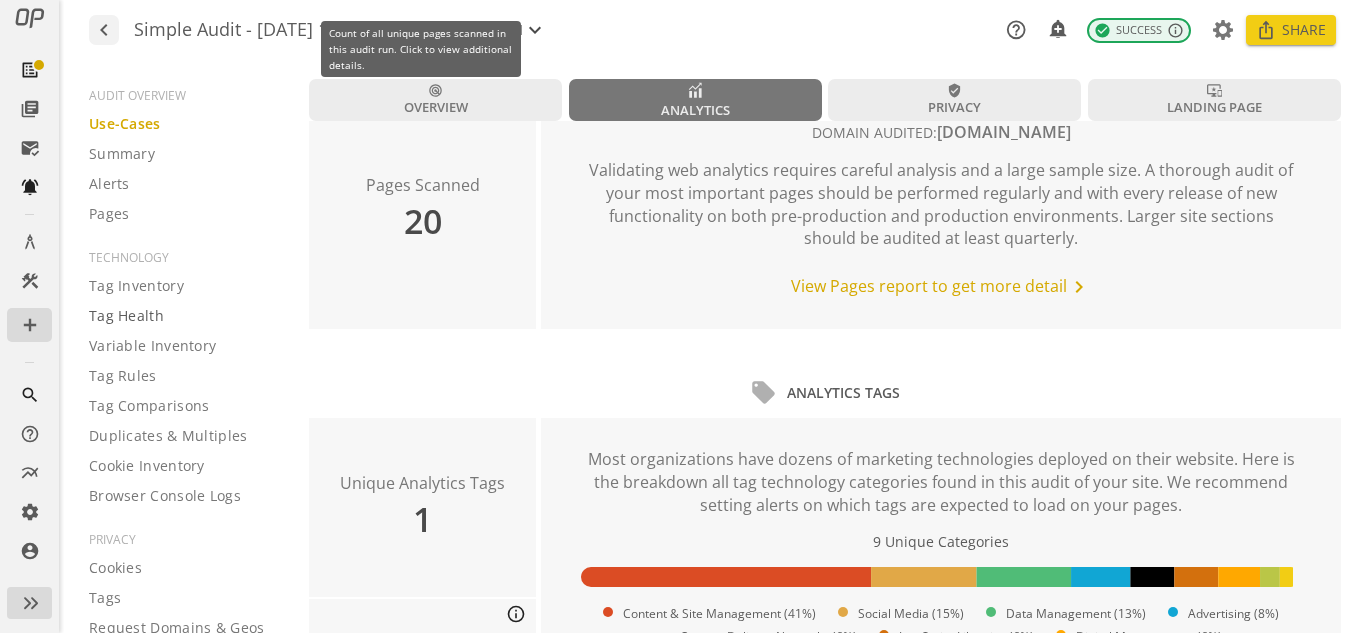 scroll, scrollTop: 0, scrollLeft: 0, axis: both 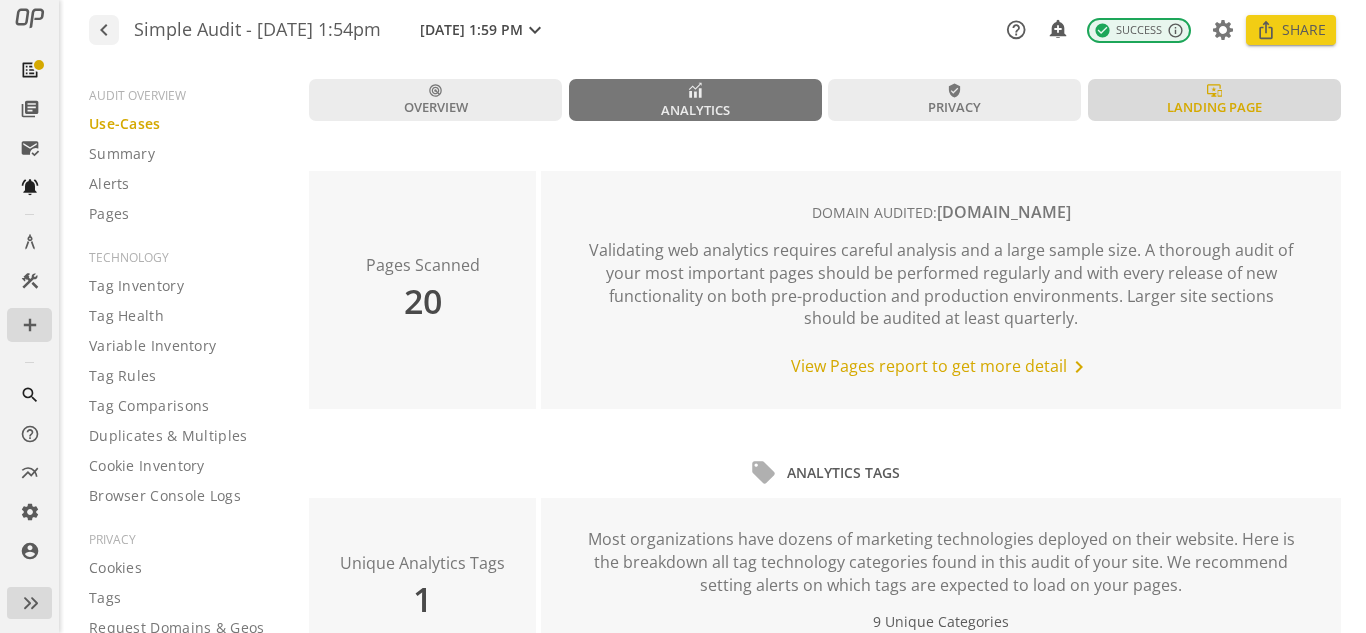 click on "important_devices  Landing Page" 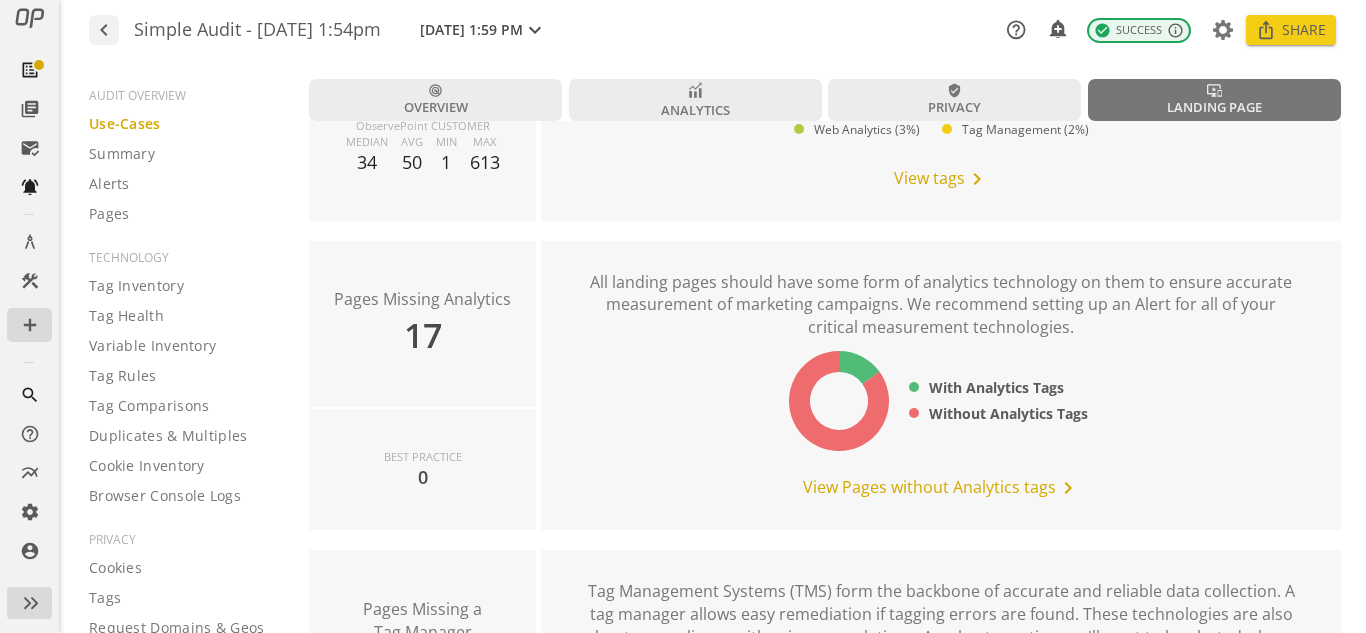 scroll, scrollTop: 2494, scrollLeft: 0, axis: vertical 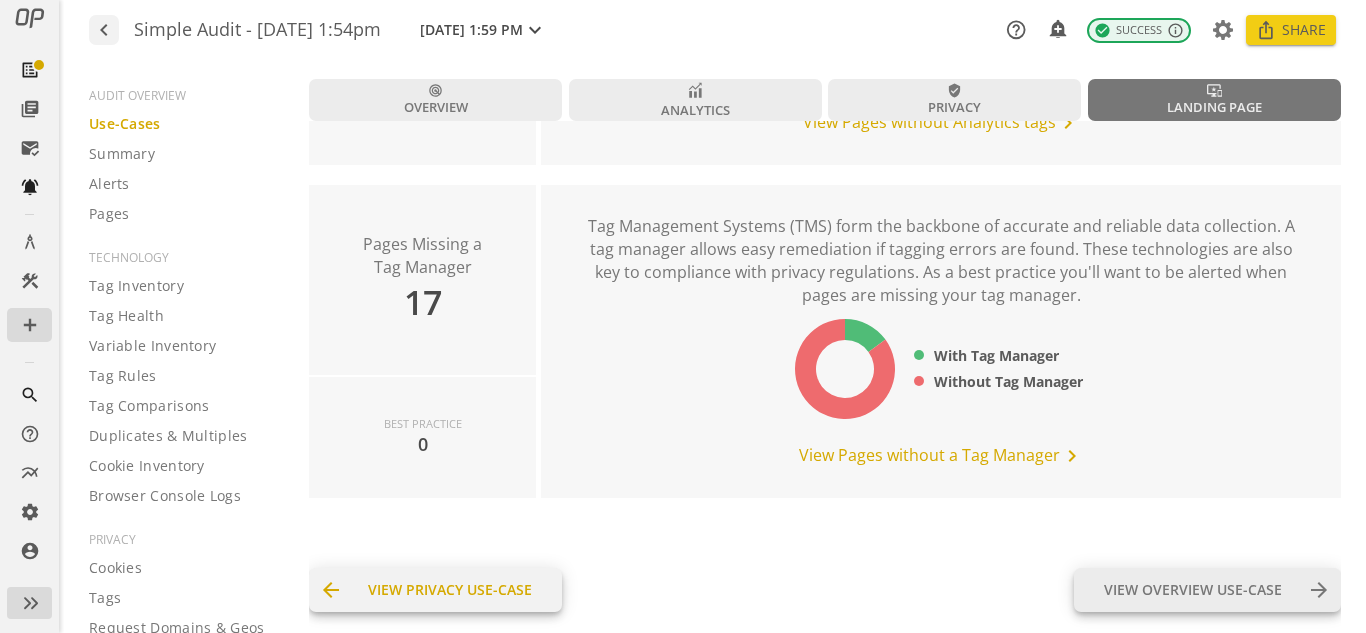 click on "View Privacy Use-Case" 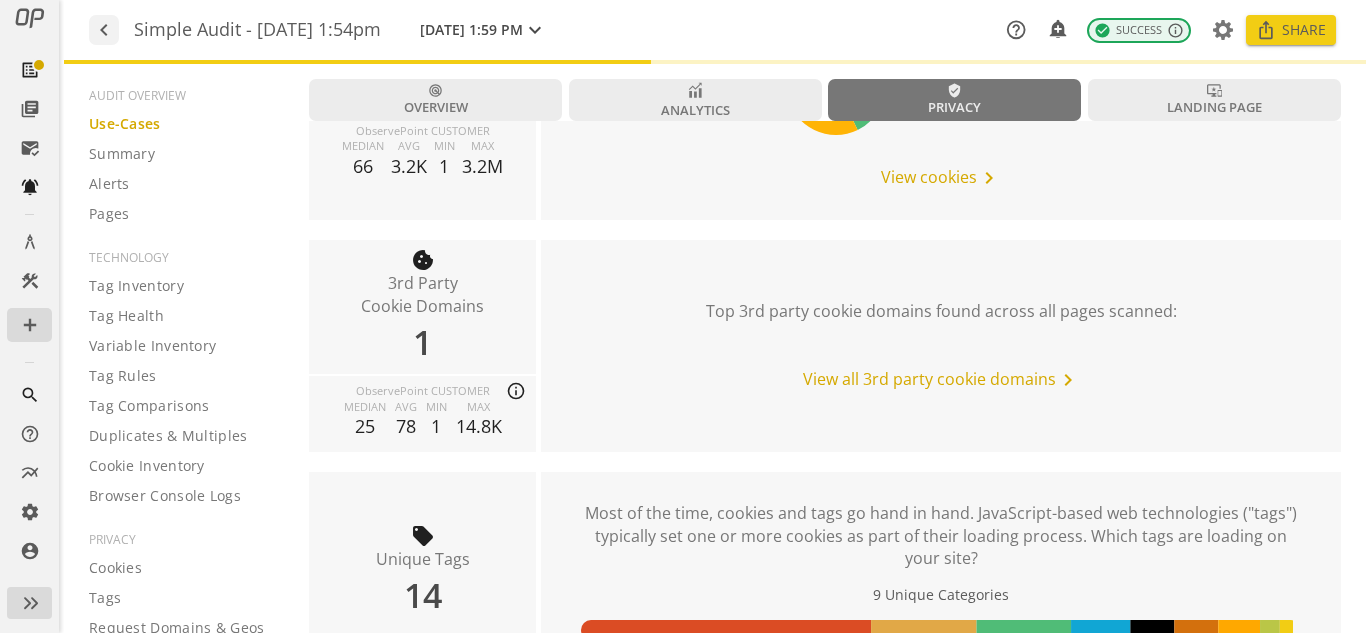 scroll, scrollTop: 0, scrollLeft: 0, axis: both 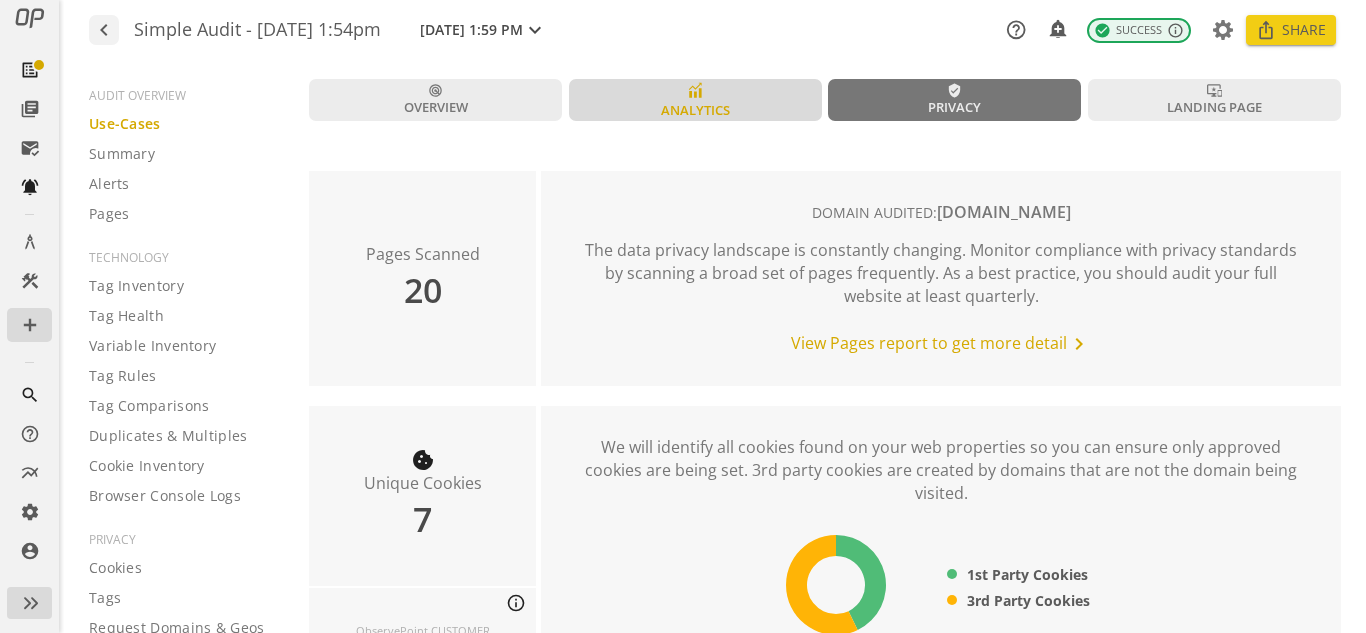 click on "Analytics" 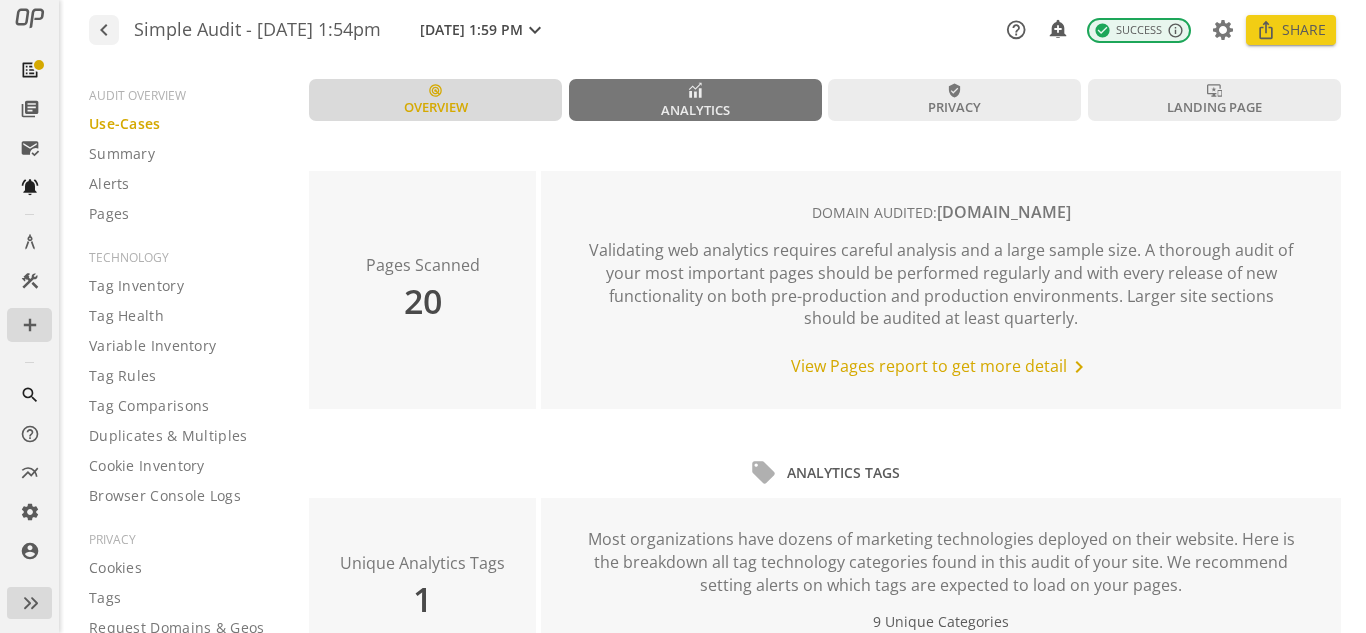click on "Overview" 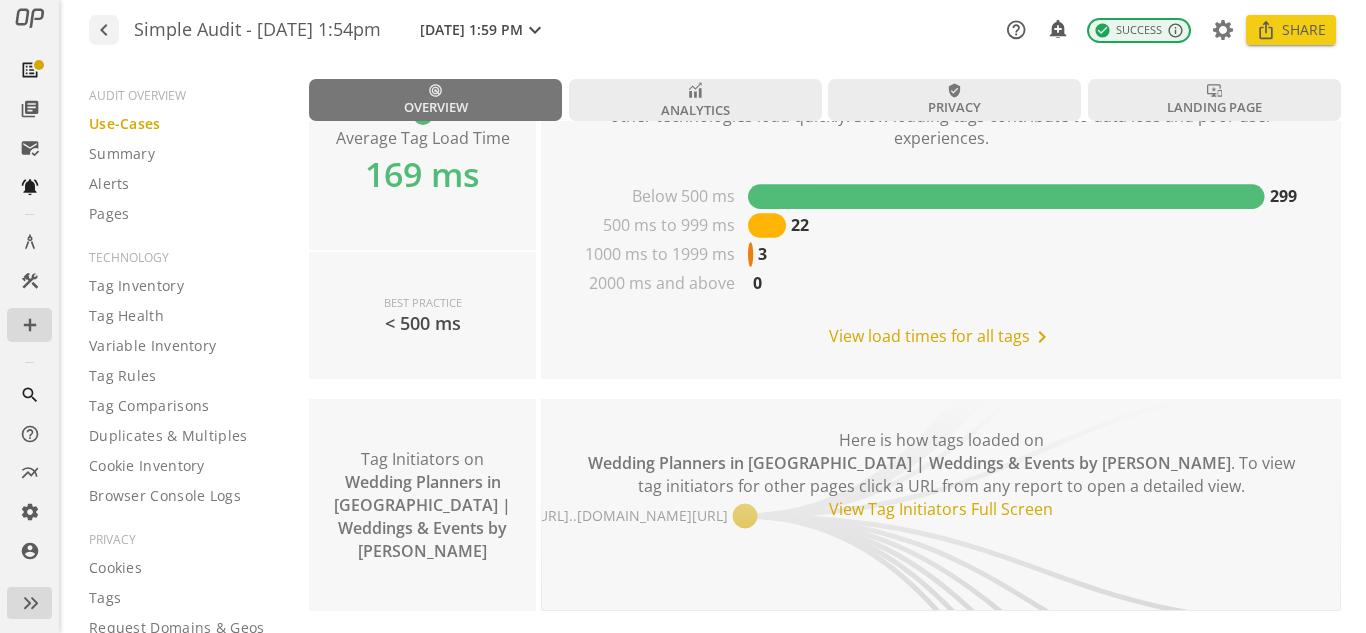 scroll, scrollTop: 1900, scrollLeft: 0, axis: vertical 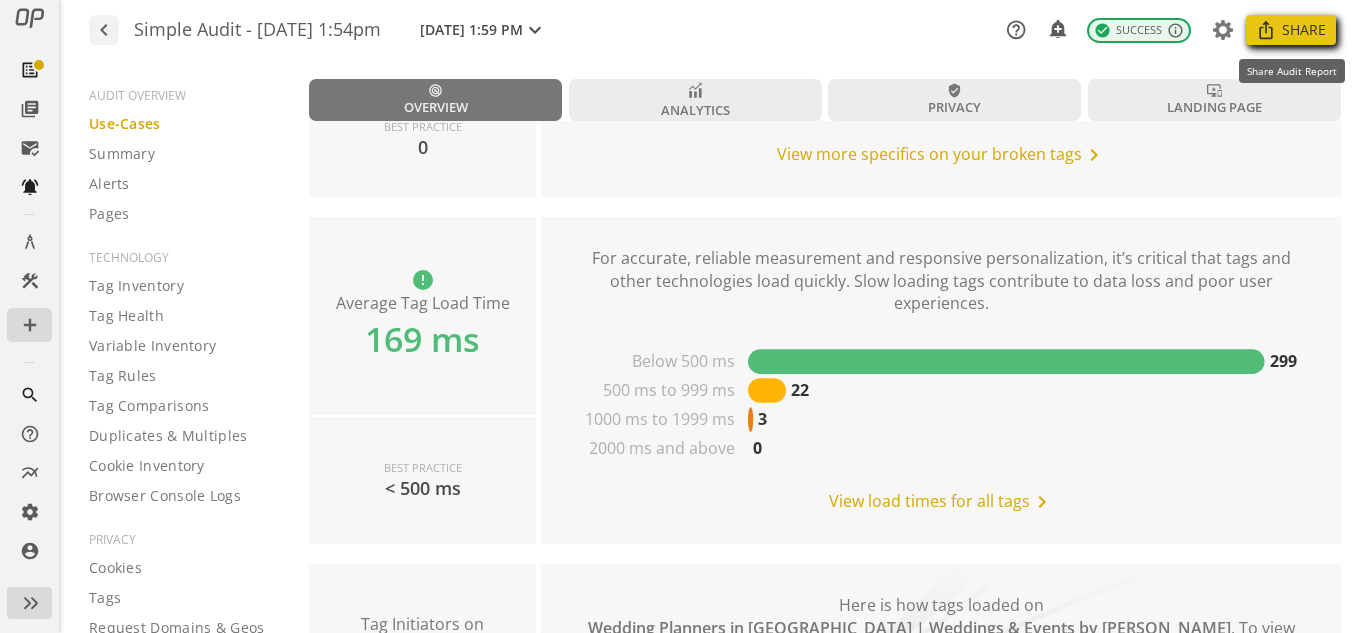 click on "Share" 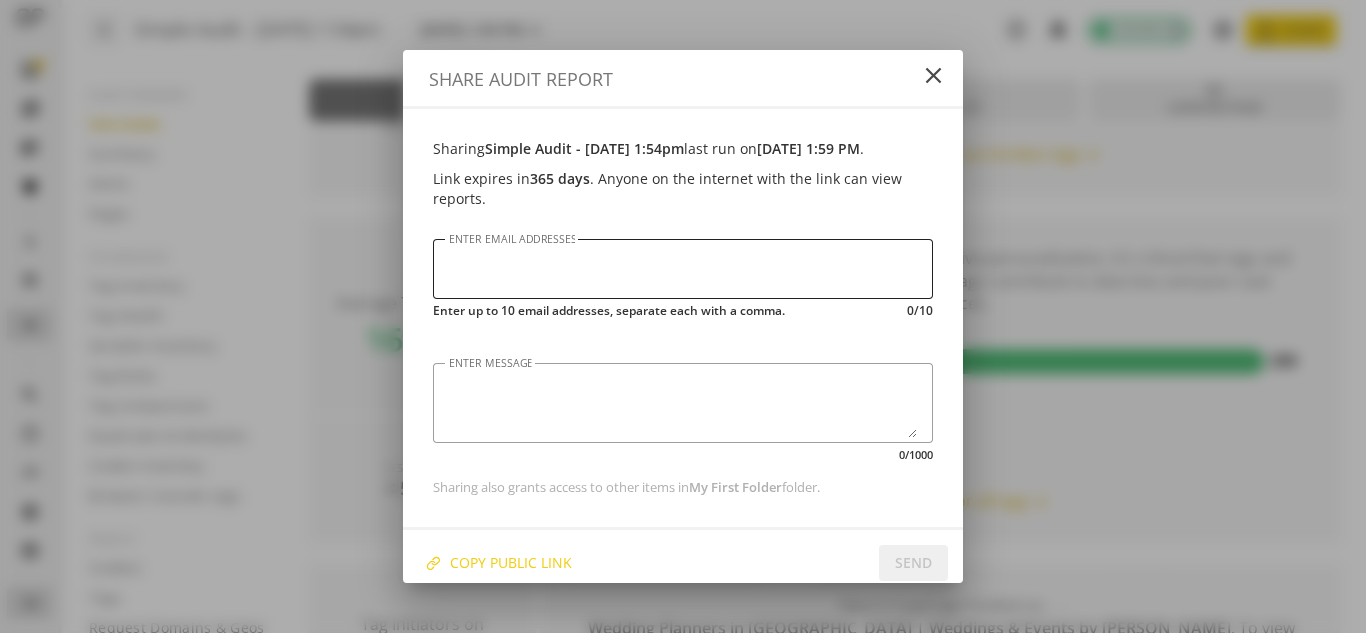 click at bounding box center (683, 269) 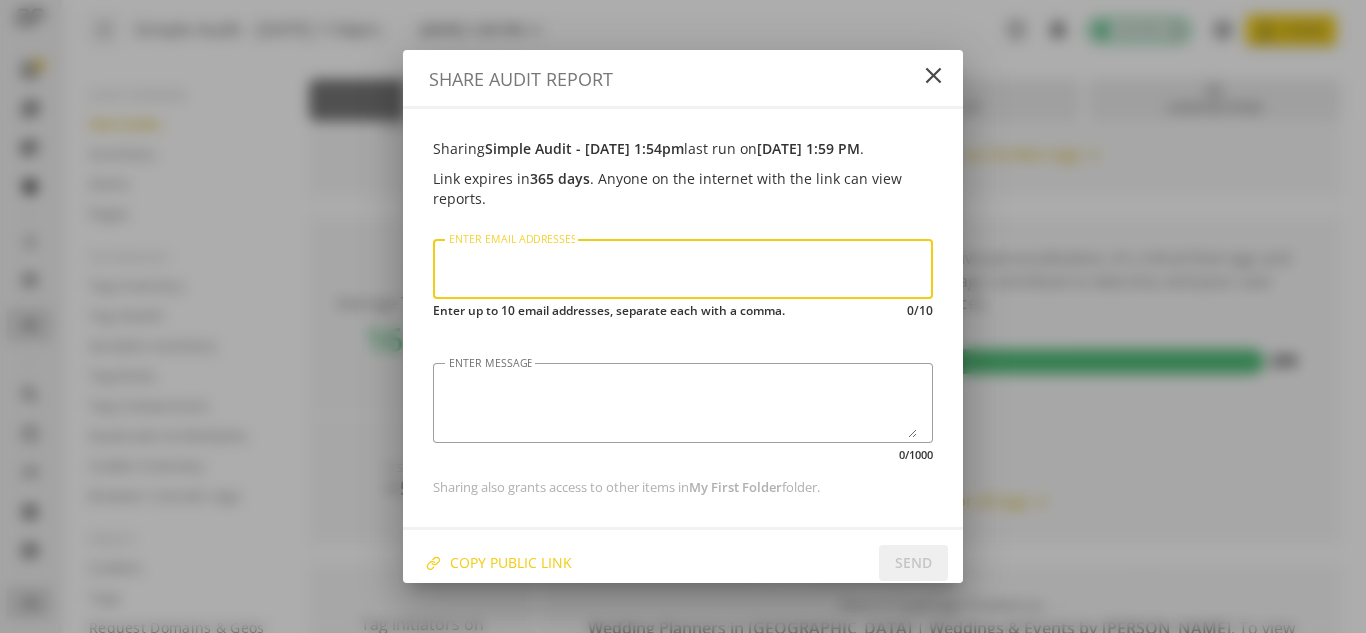 click on "ENTER EMAIL ADDRESSES" at bounding box center [683, 269] 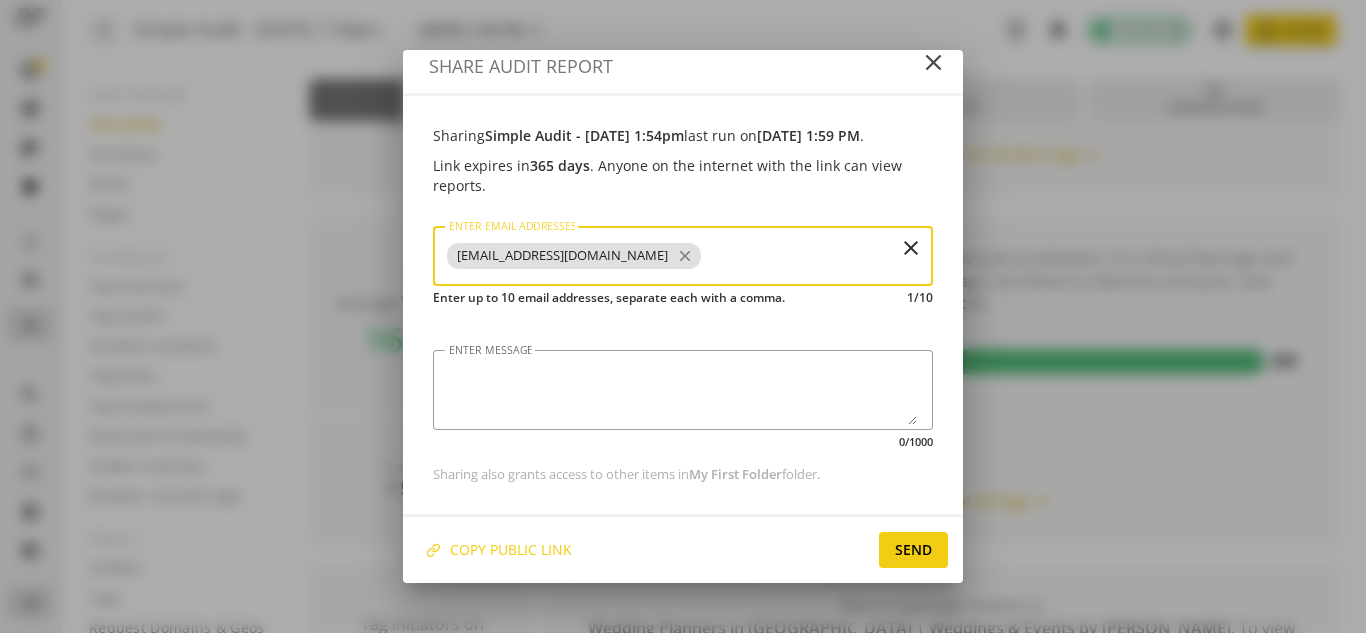 scroll, scrollTop: 37, scrollLeft: 0, axis: vertical 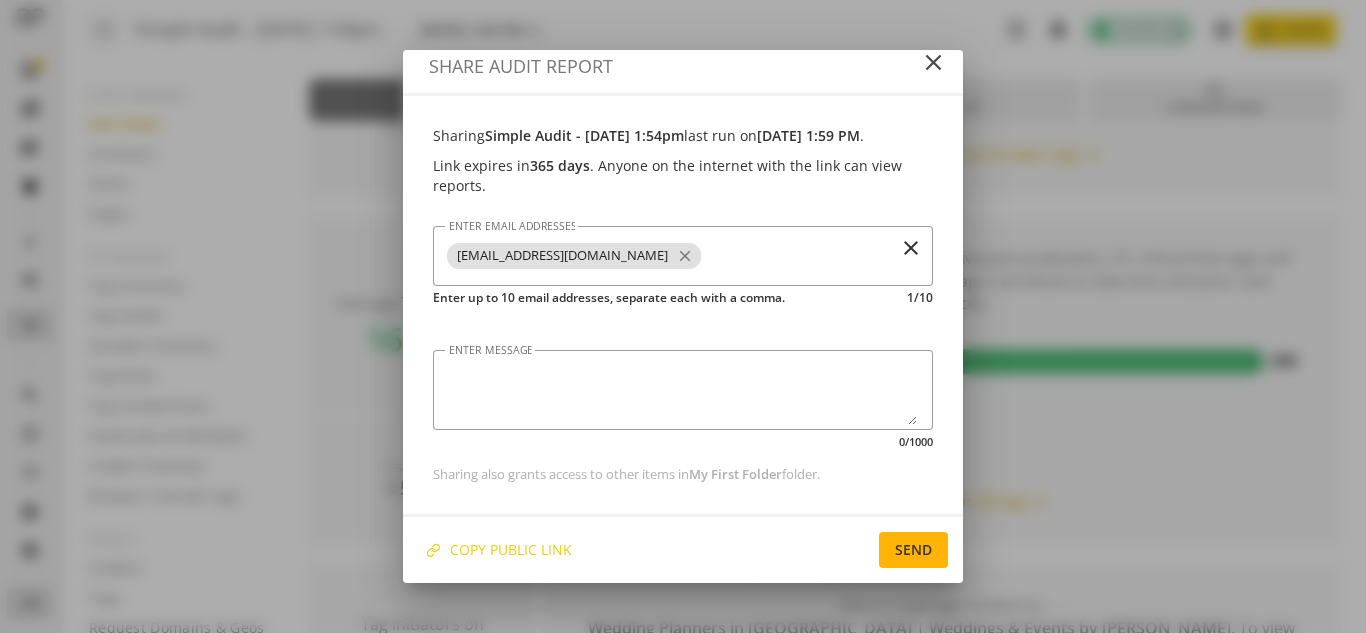click at bounding box center (913, 550) 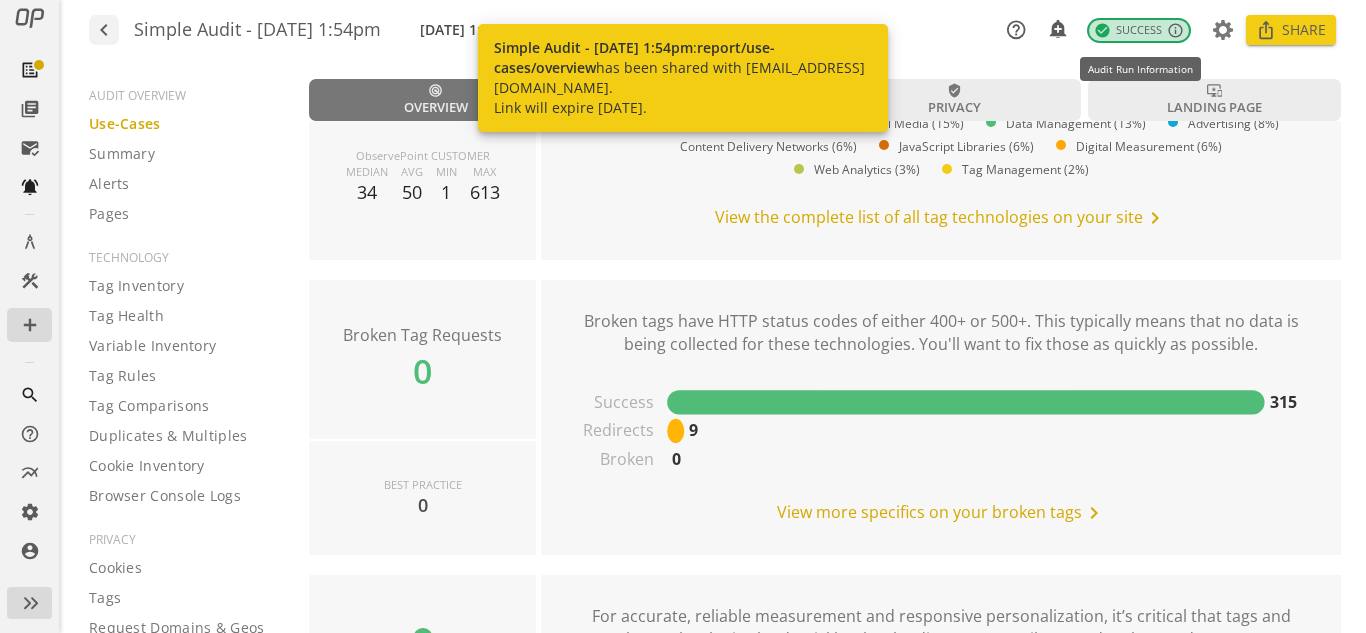 scroll, scrollTop: 1500, scrollLeft: 0, axis: vertical 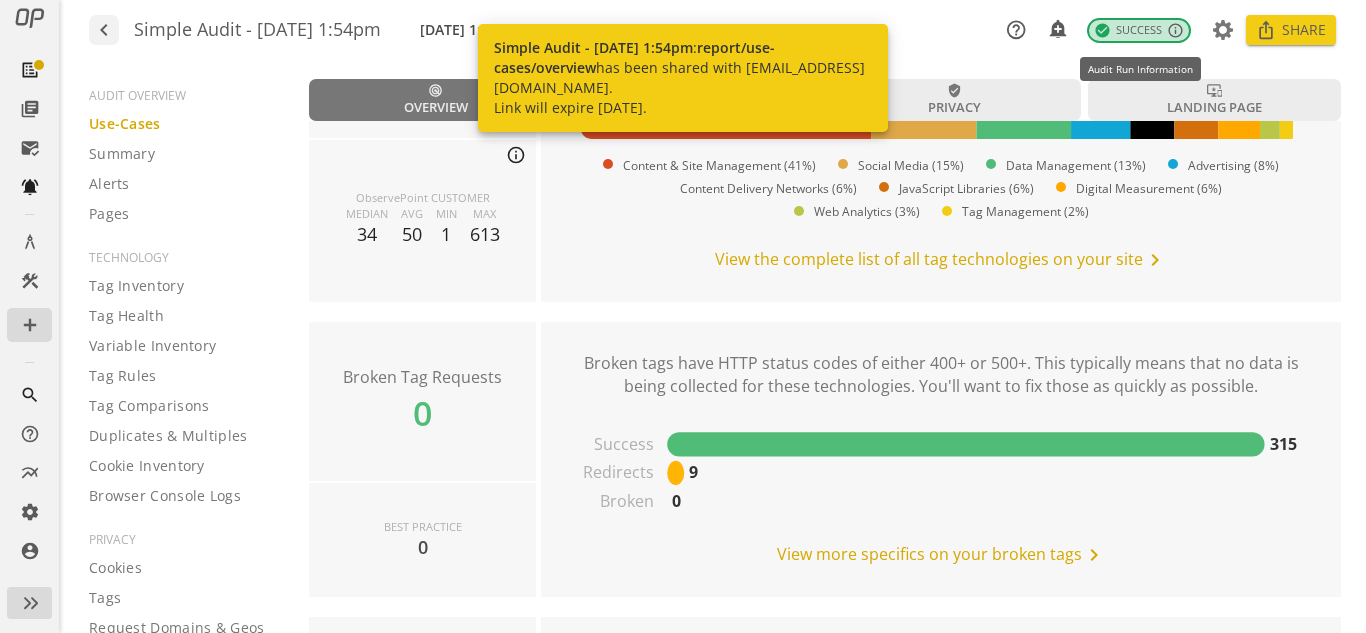 click on "check_circle  Success" 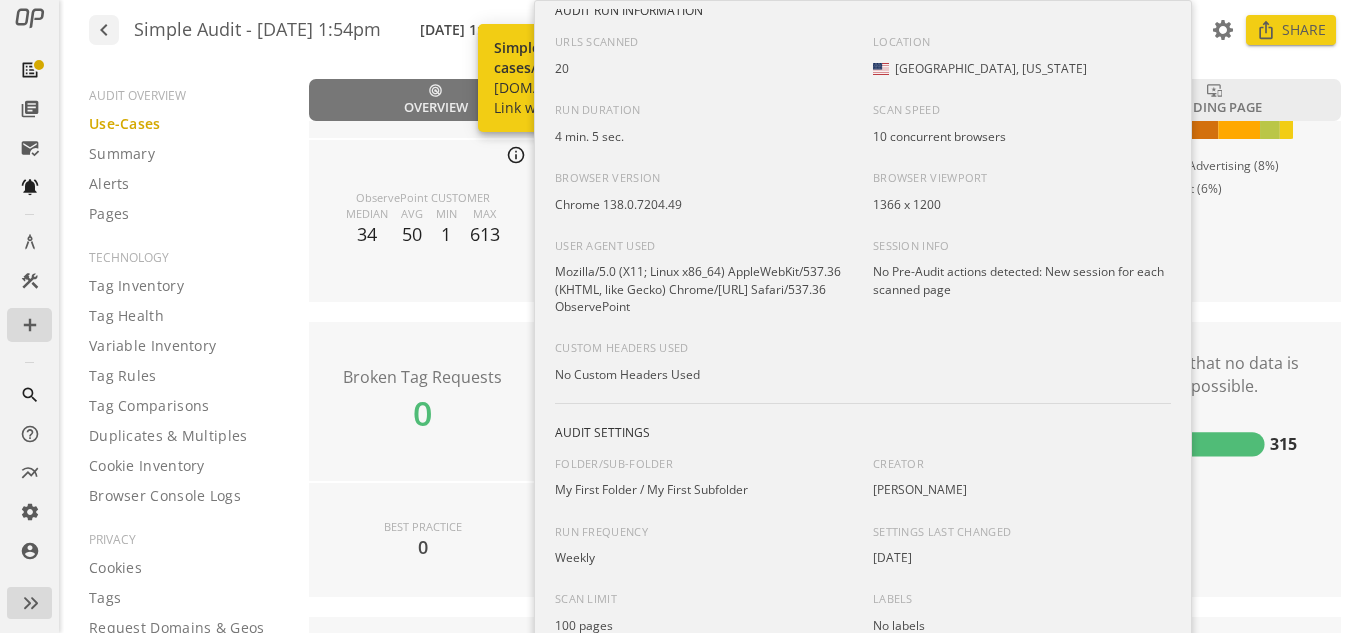scroll, scrollTop: 24, scrollLeft: 0, axis: vertical 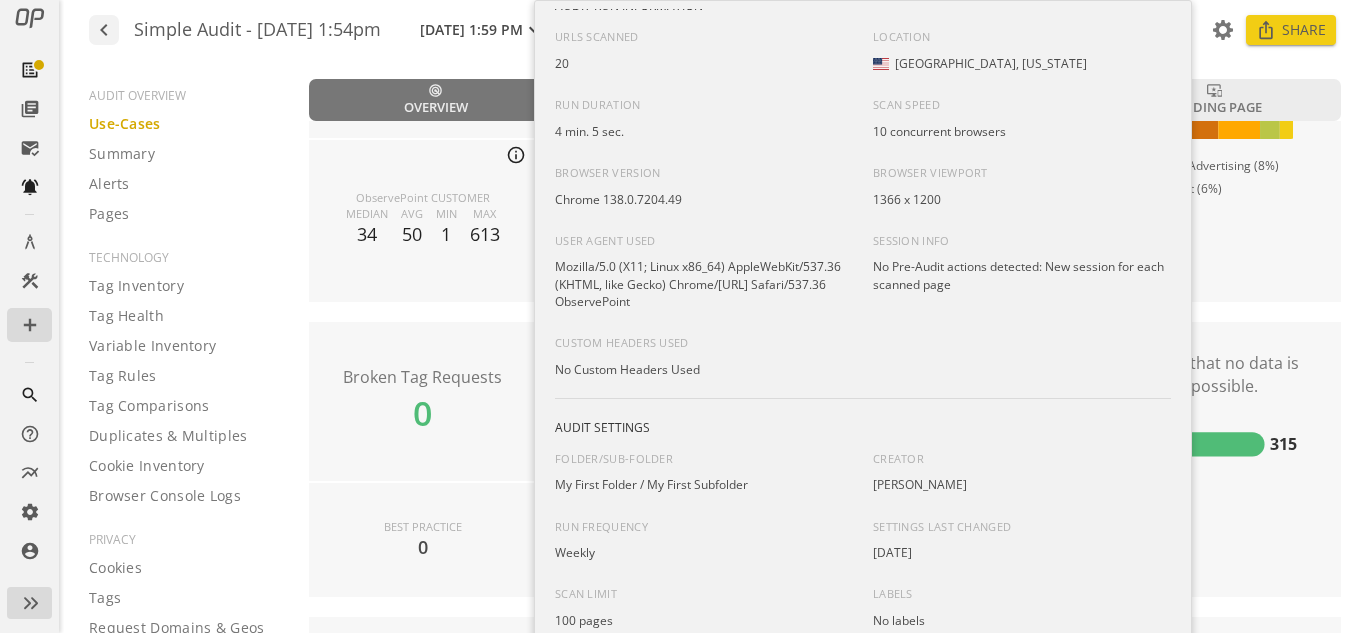 click at bounding box center (683, 316) 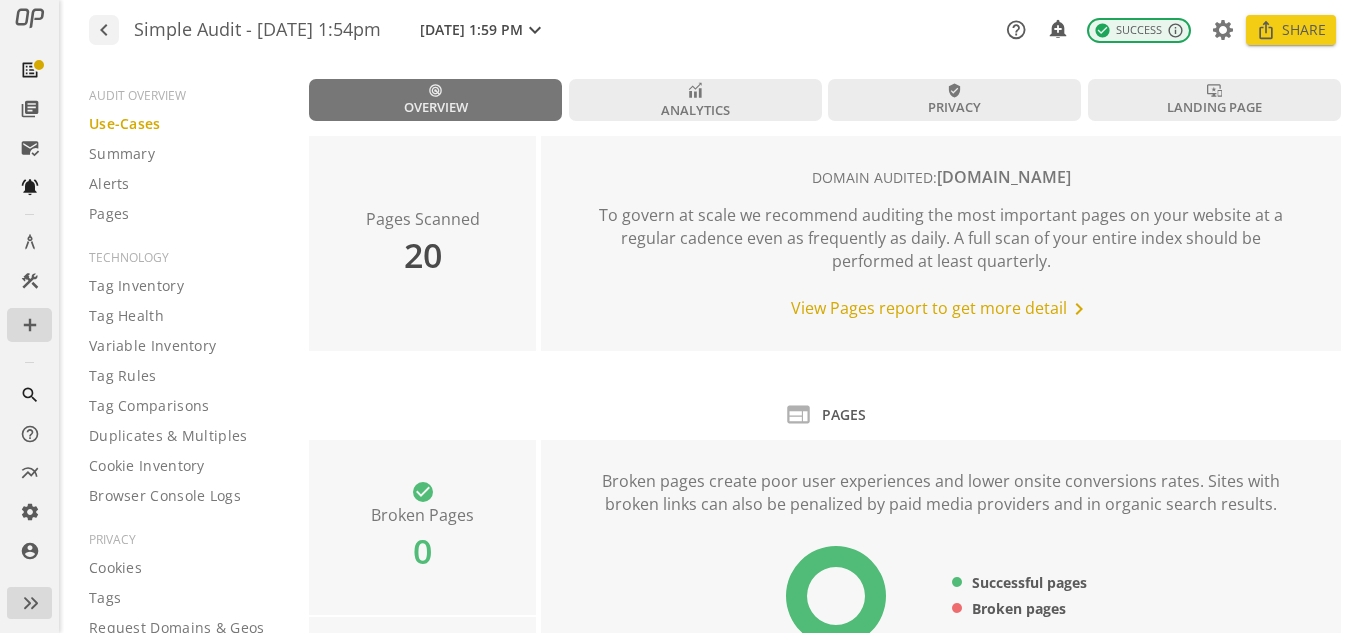 scroll, scrollTop: 0, scrollLeft: 0, axis: both 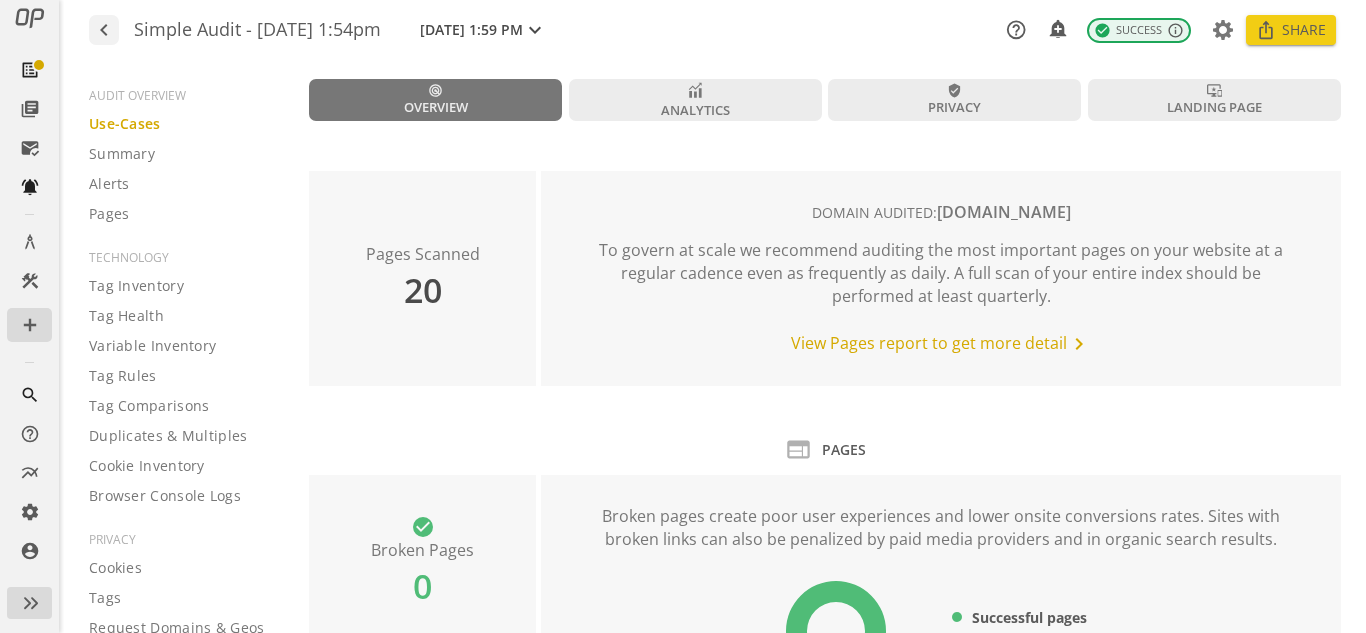 click on "View Pages report to get more detail  chevron_right" 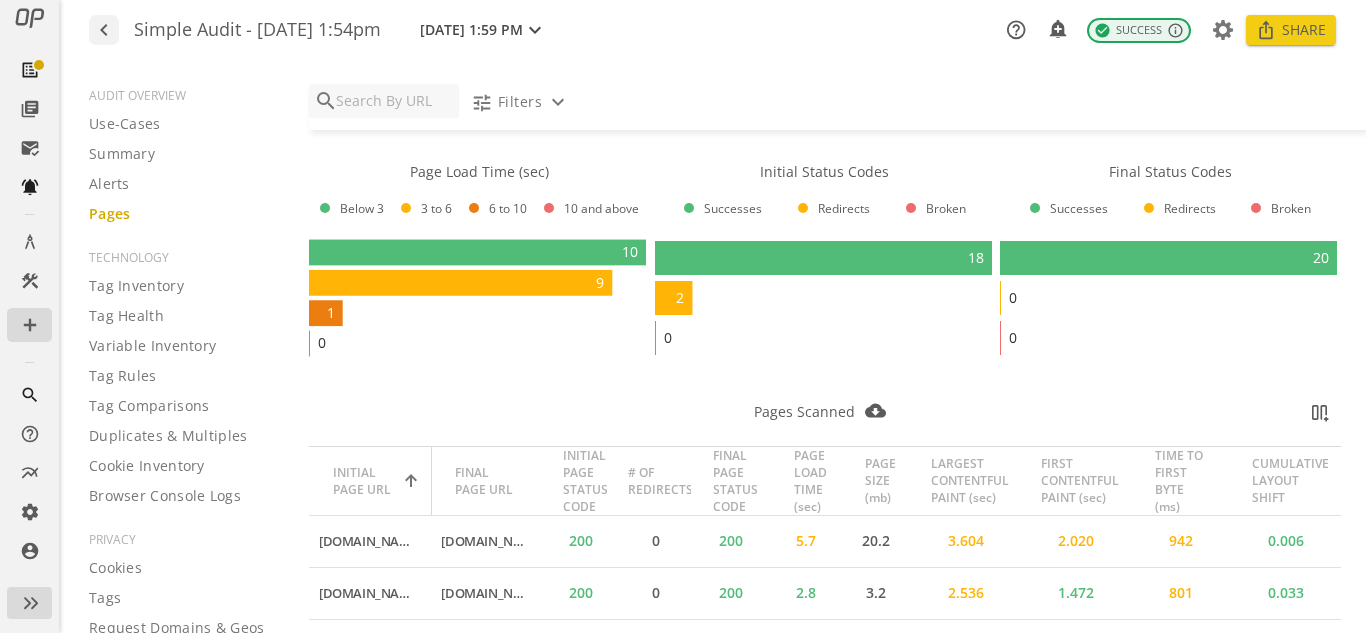 scroll, scrollTop: 0, scrollLeft: 0, axis: both 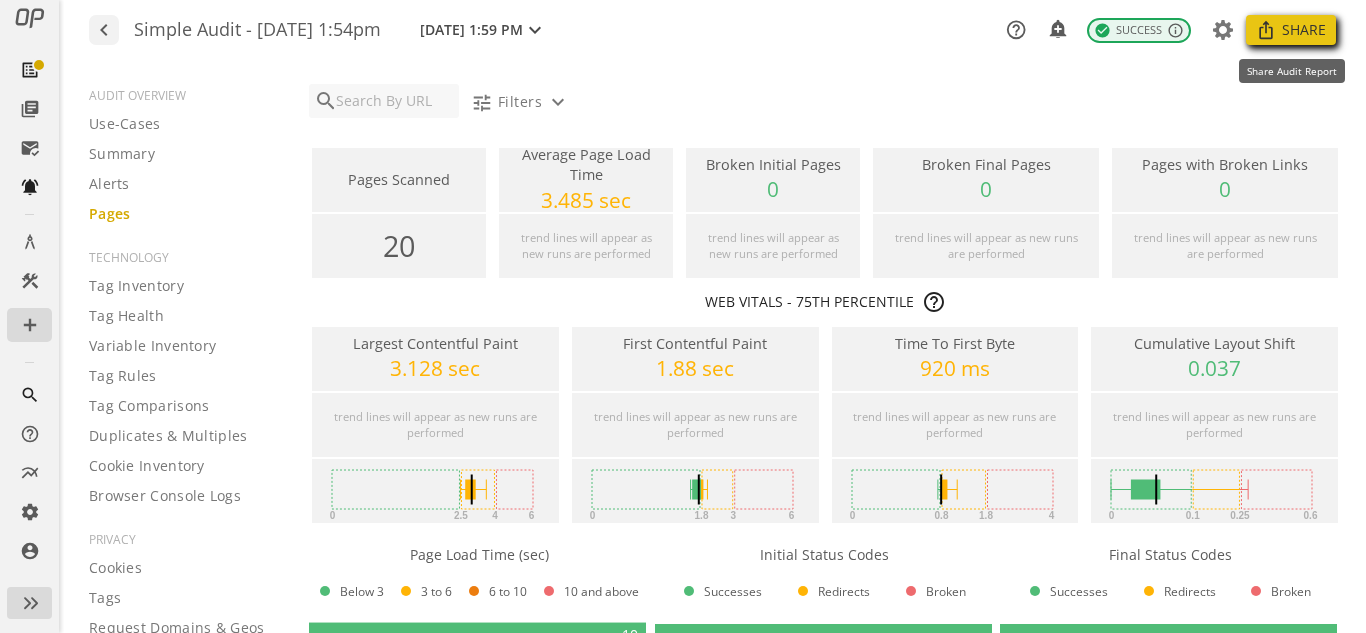 click on "Share" 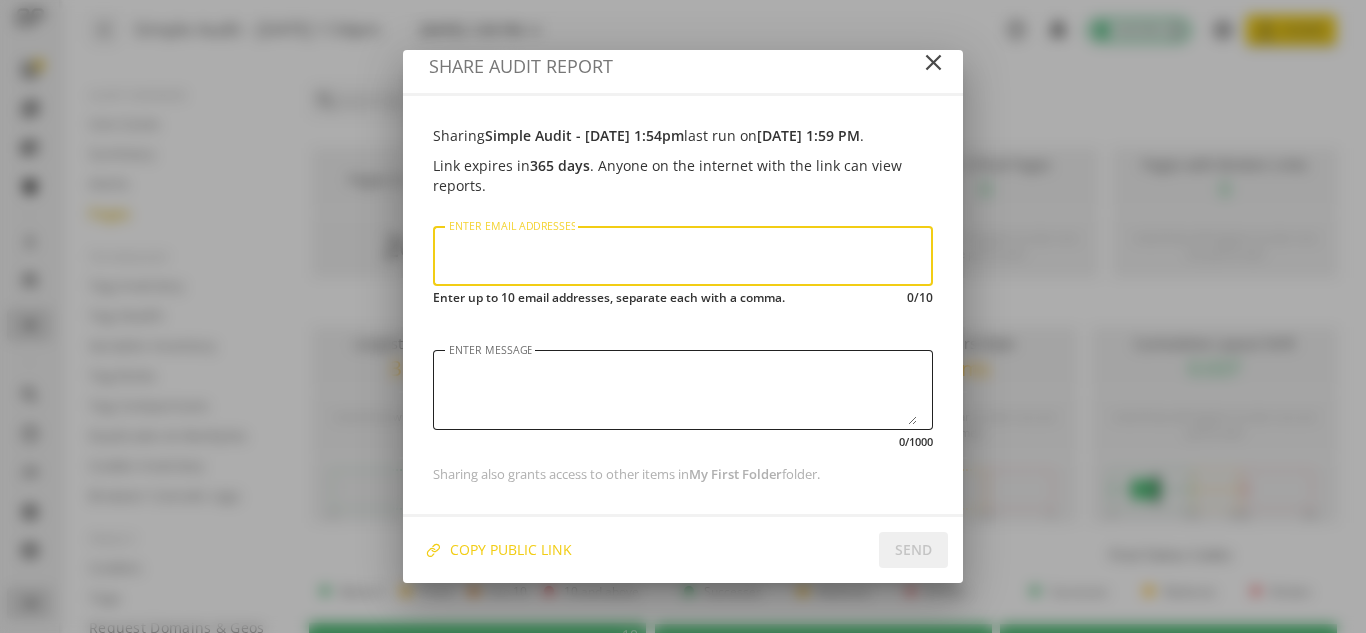 scroll, scrollTop: 33, scrollLeft: 0, axis: vertical 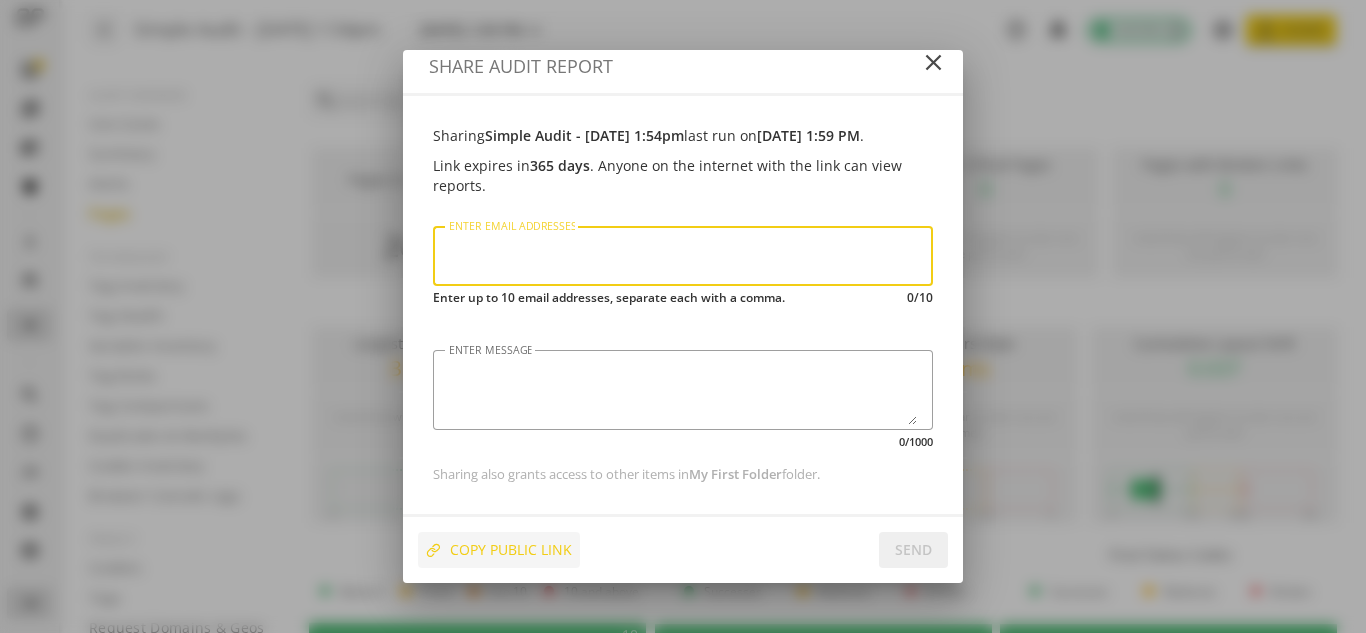 click on "COPY PUBLIC LINK" at bounding box center (511, 550) 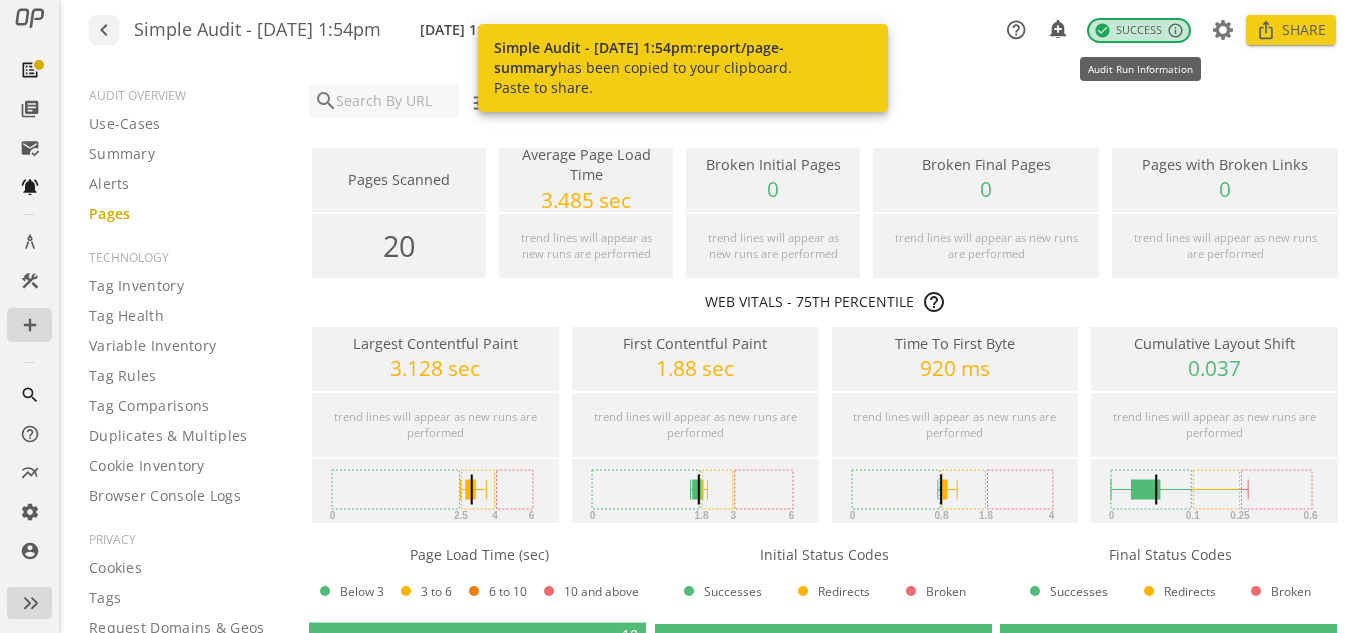 click on "check_circle  Success  info_outline" 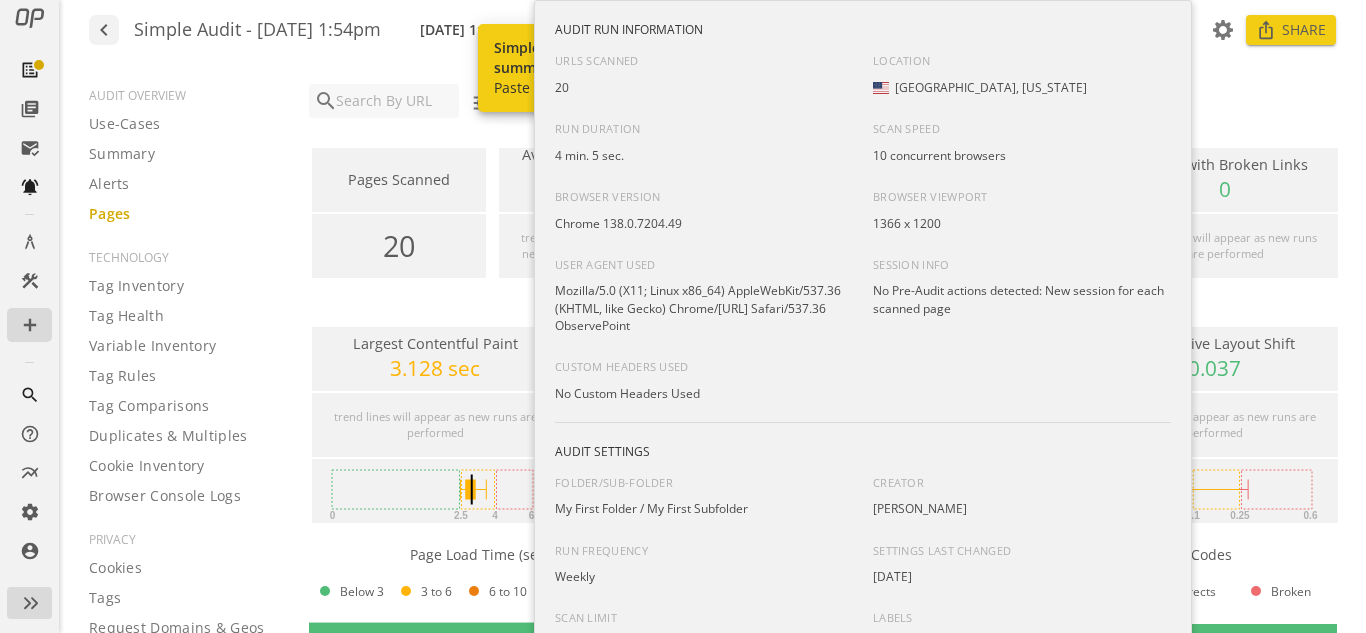 click at bounding box center (683, 316) 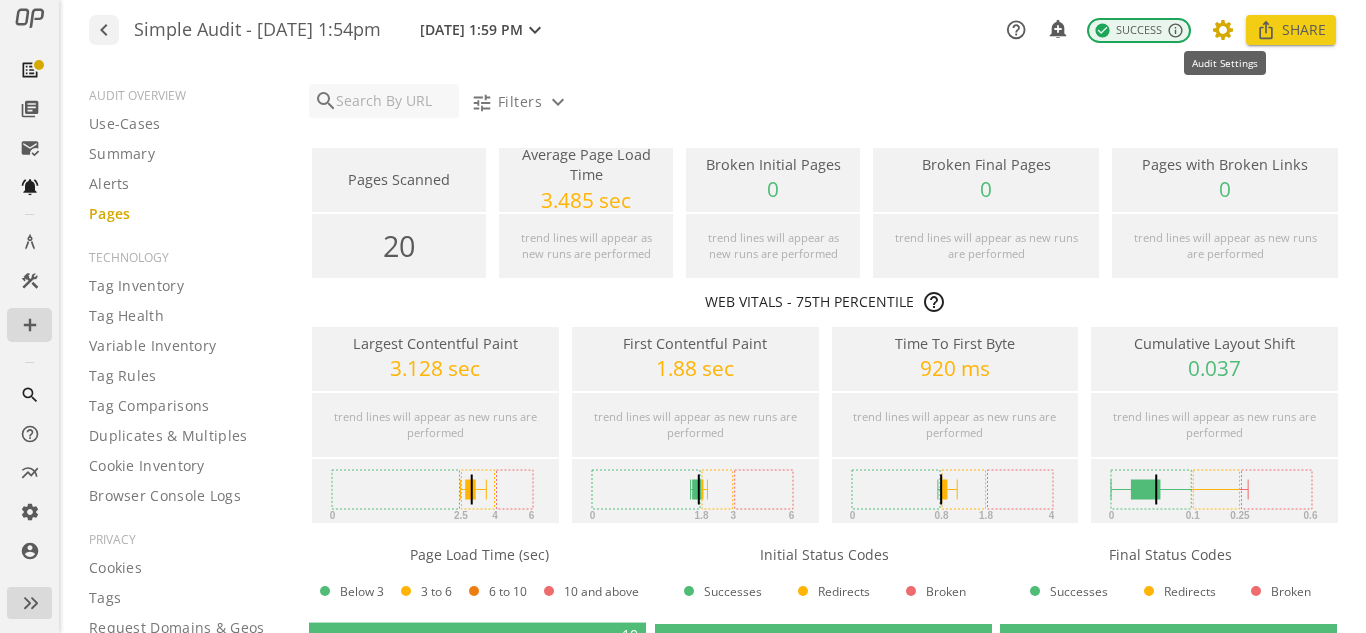 click 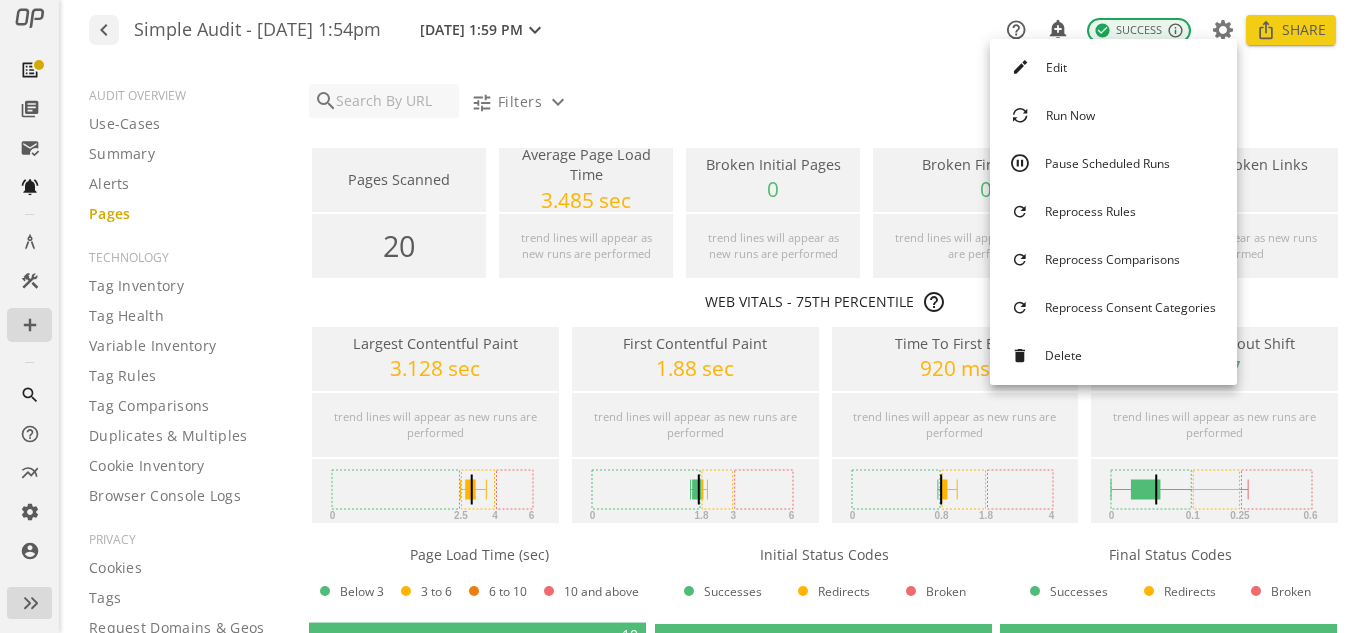 click at bounding box center [683, 316] 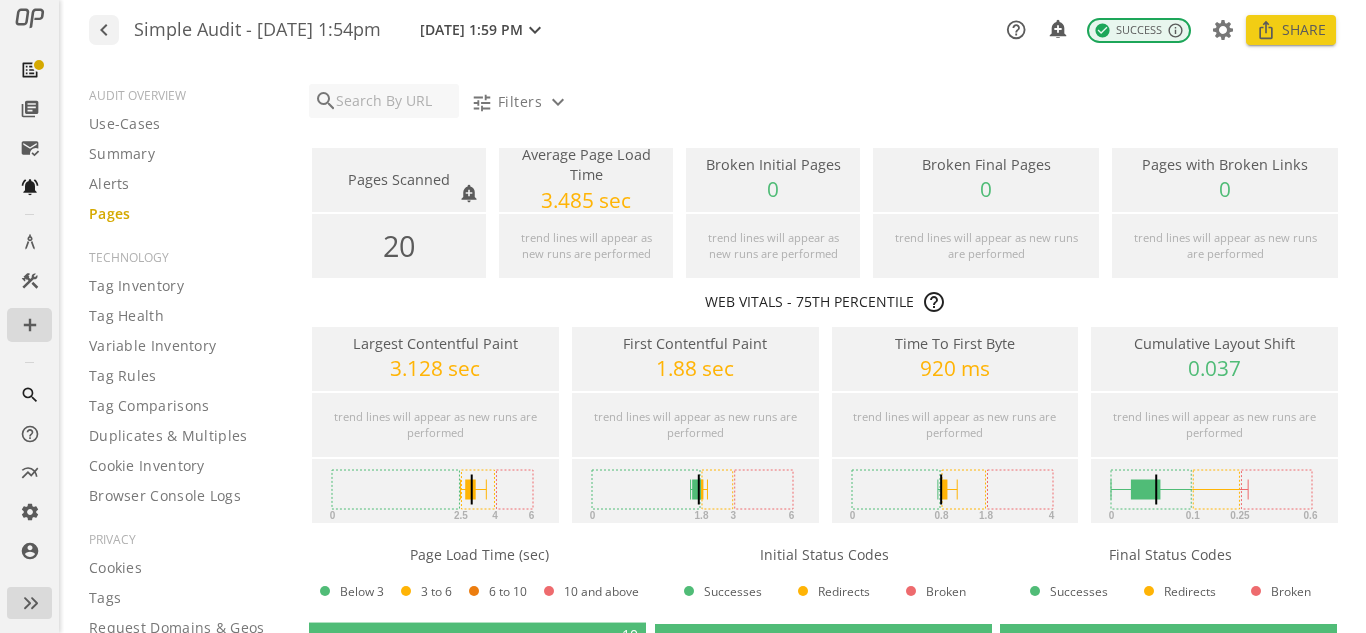 scroll, scrollTop: 200, scrollLeft: 0, axis: vertical 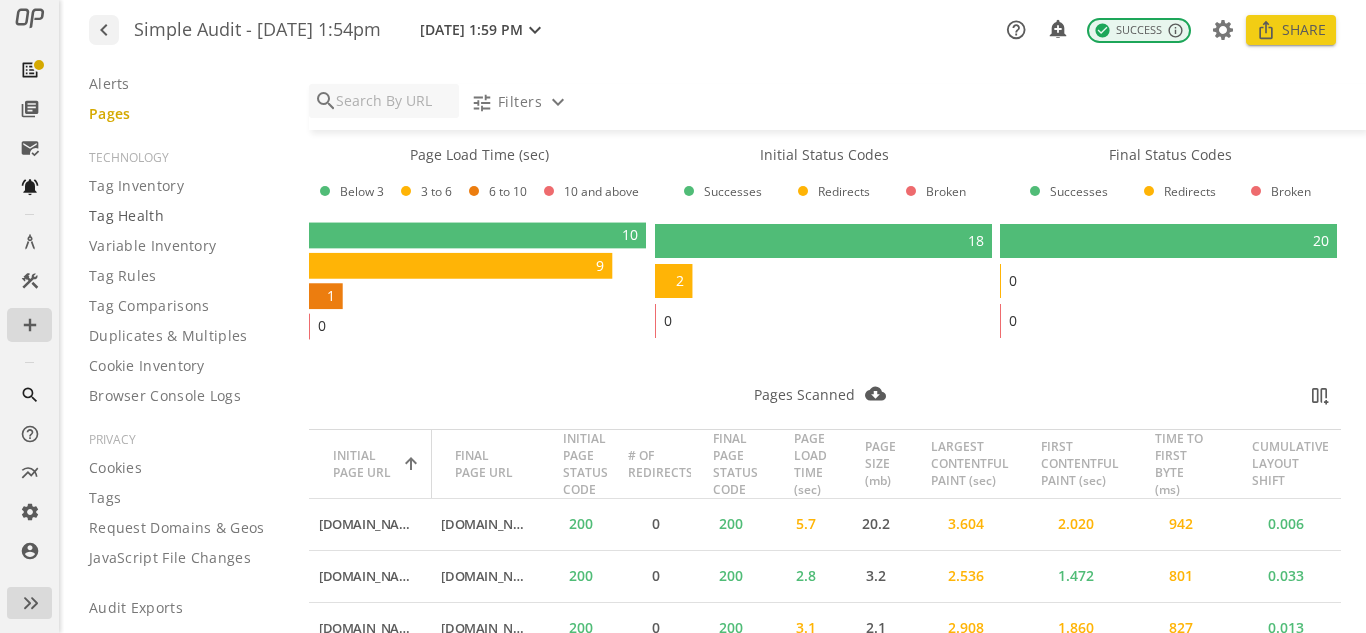 click on "Tag Health" 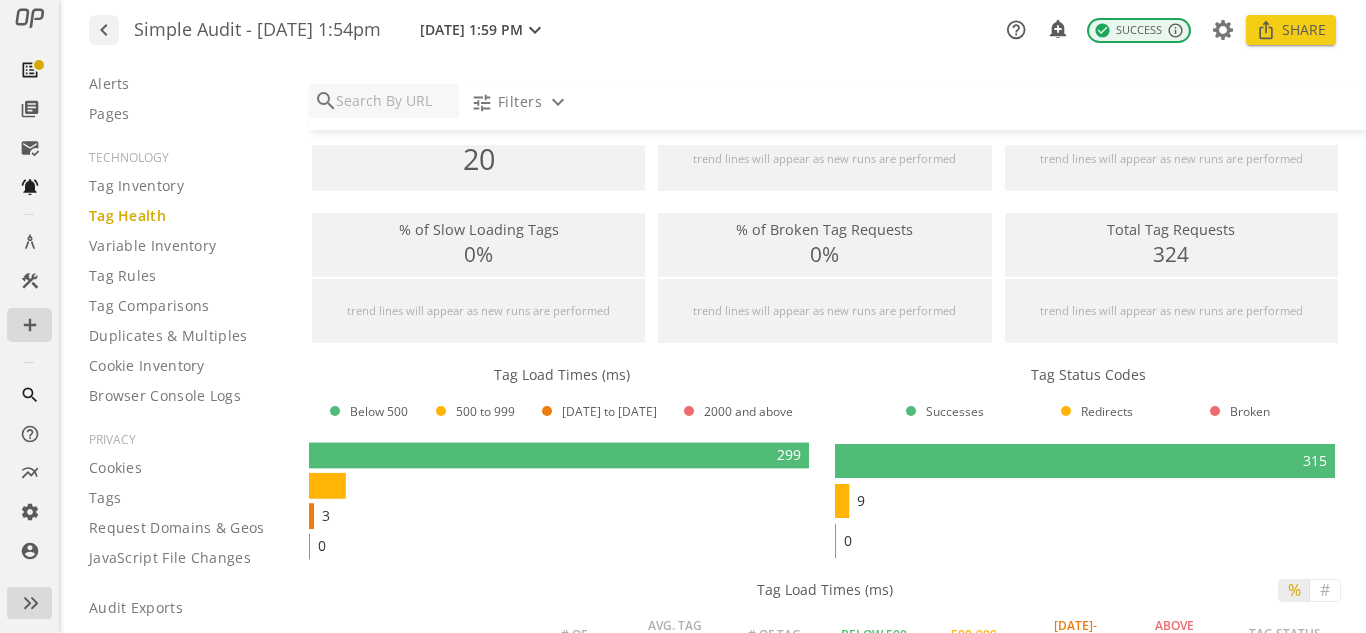scroll, scrollTop: 0, scrollLeft: 0, axis: both 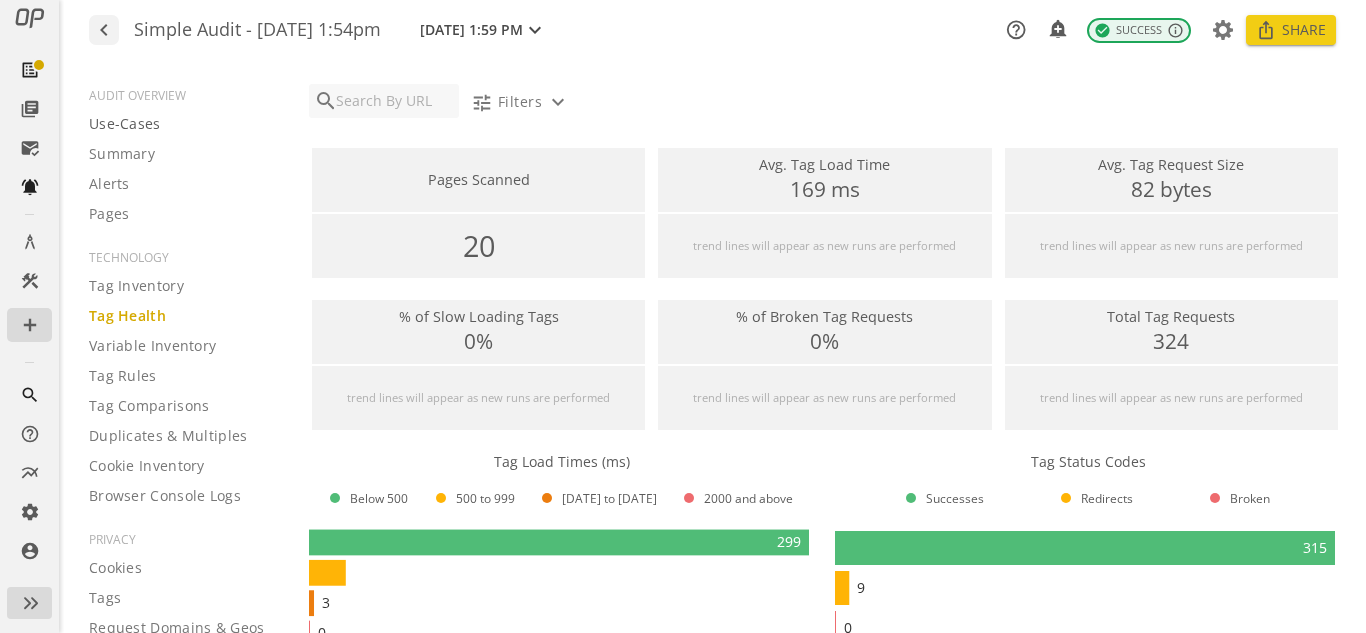 click on "Use-Cases" 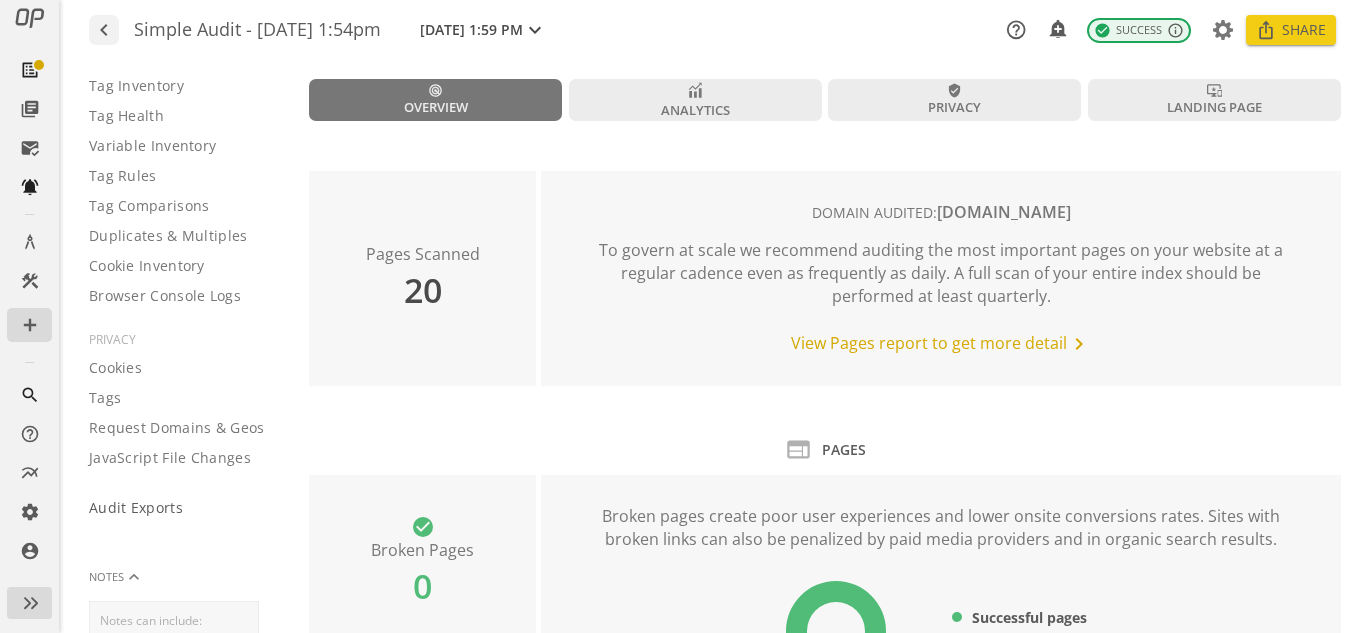 scroll, scrollTop: 400, scrollLeft: 0, axis: vertical 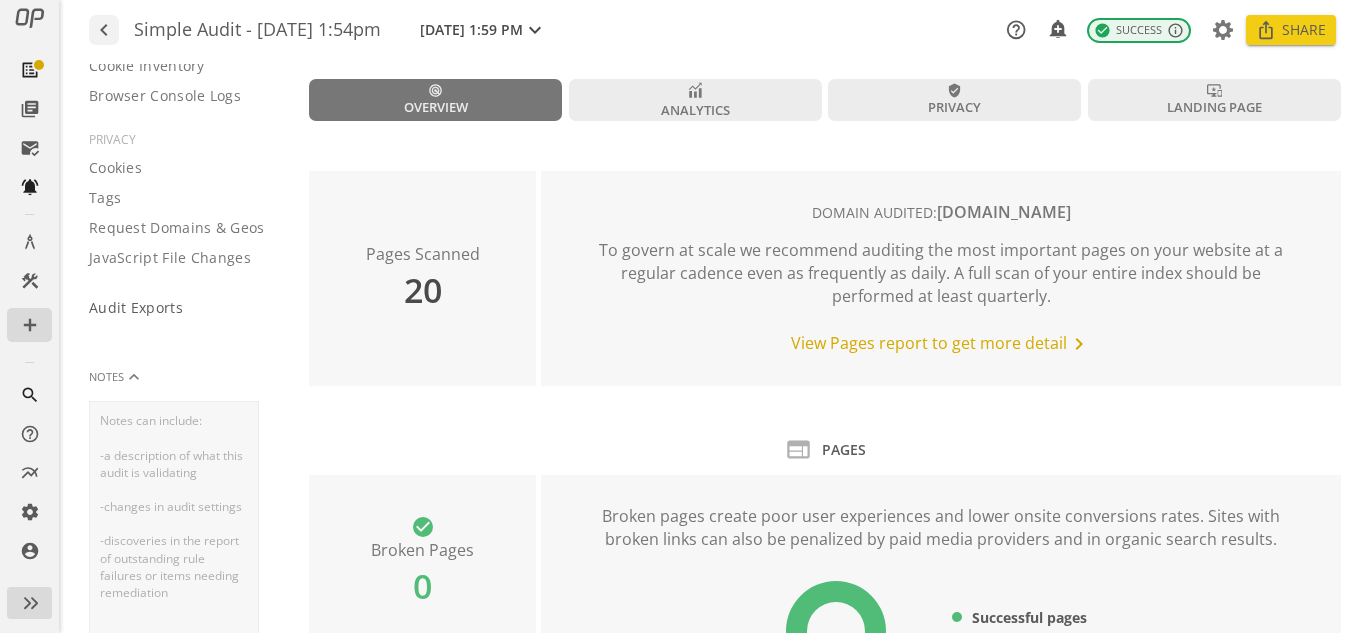 click on "Audit Exports" 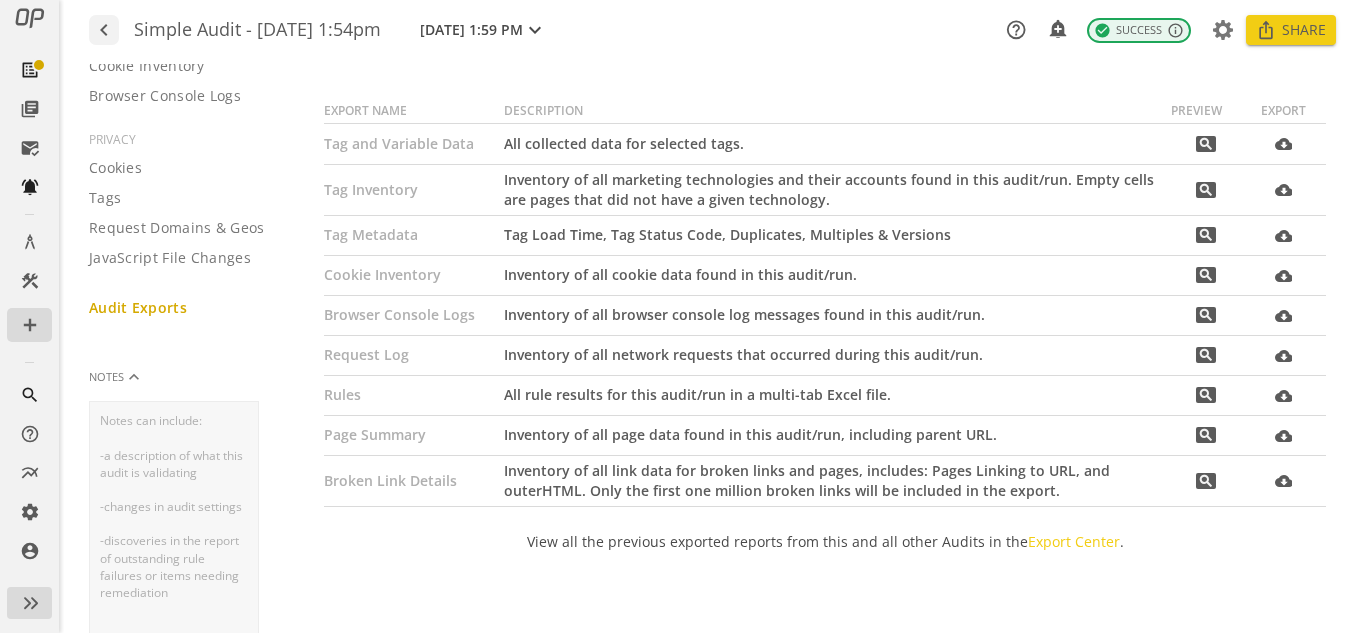 click on "EXPORT" 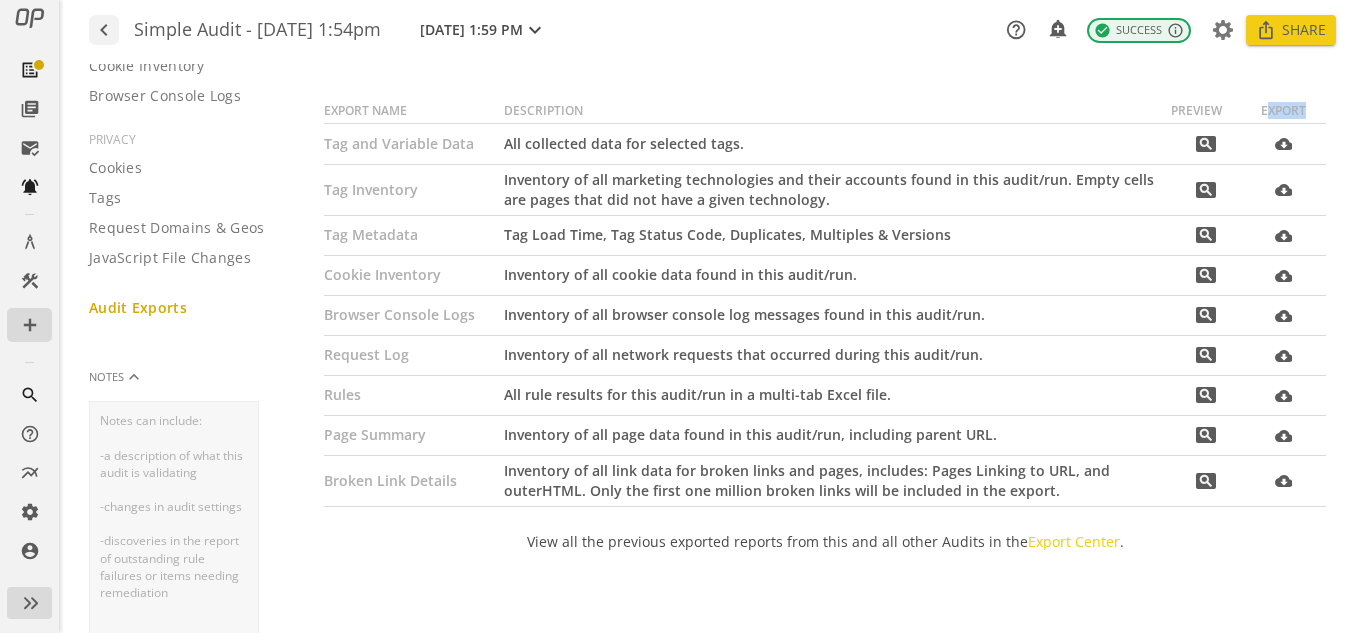 click on "EXPORT" 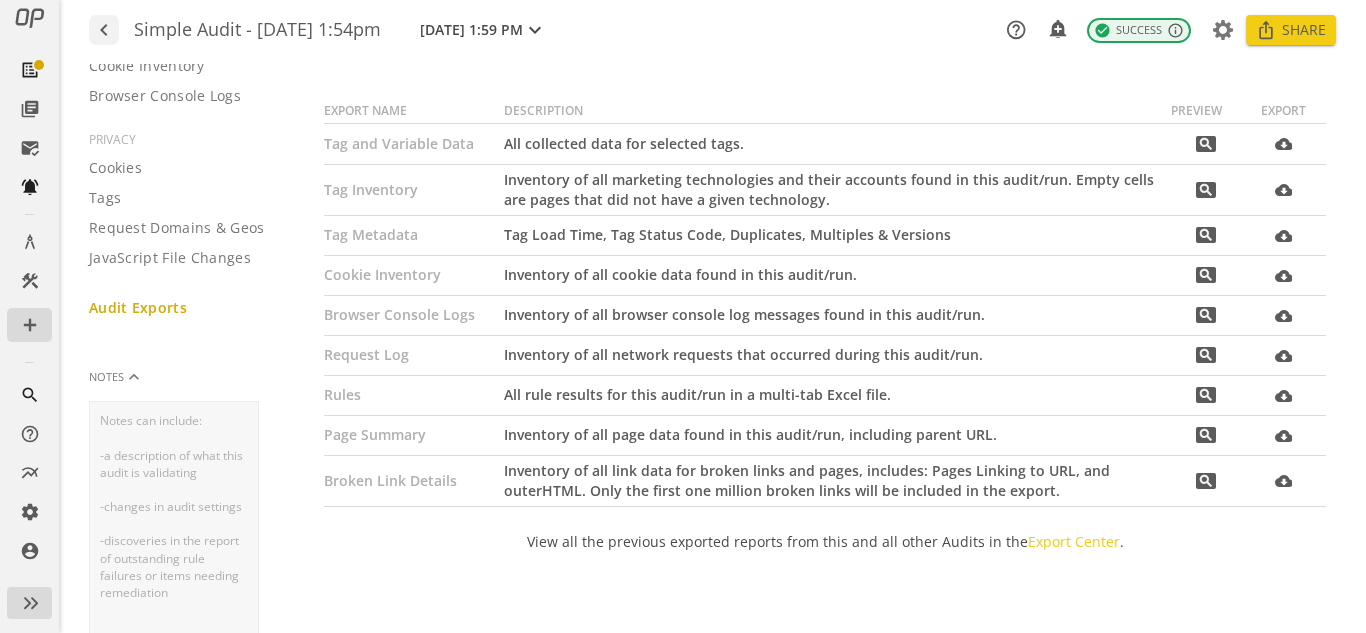click on "PREVIEW" 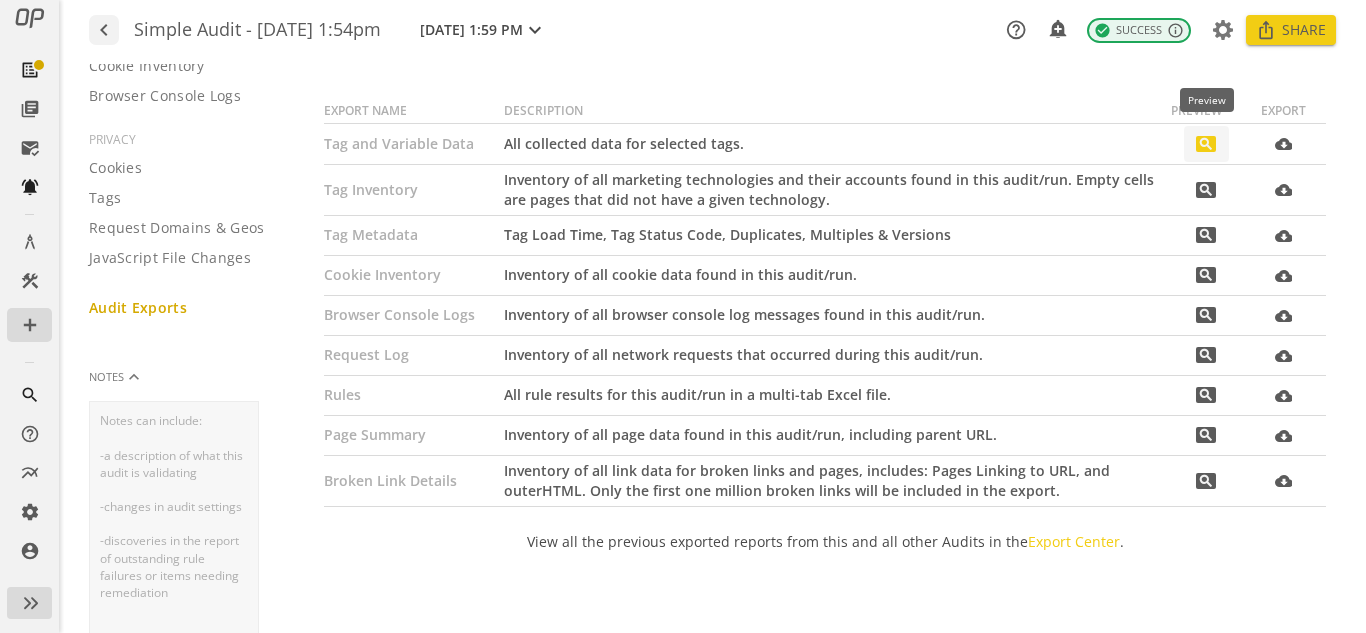 click on "search" 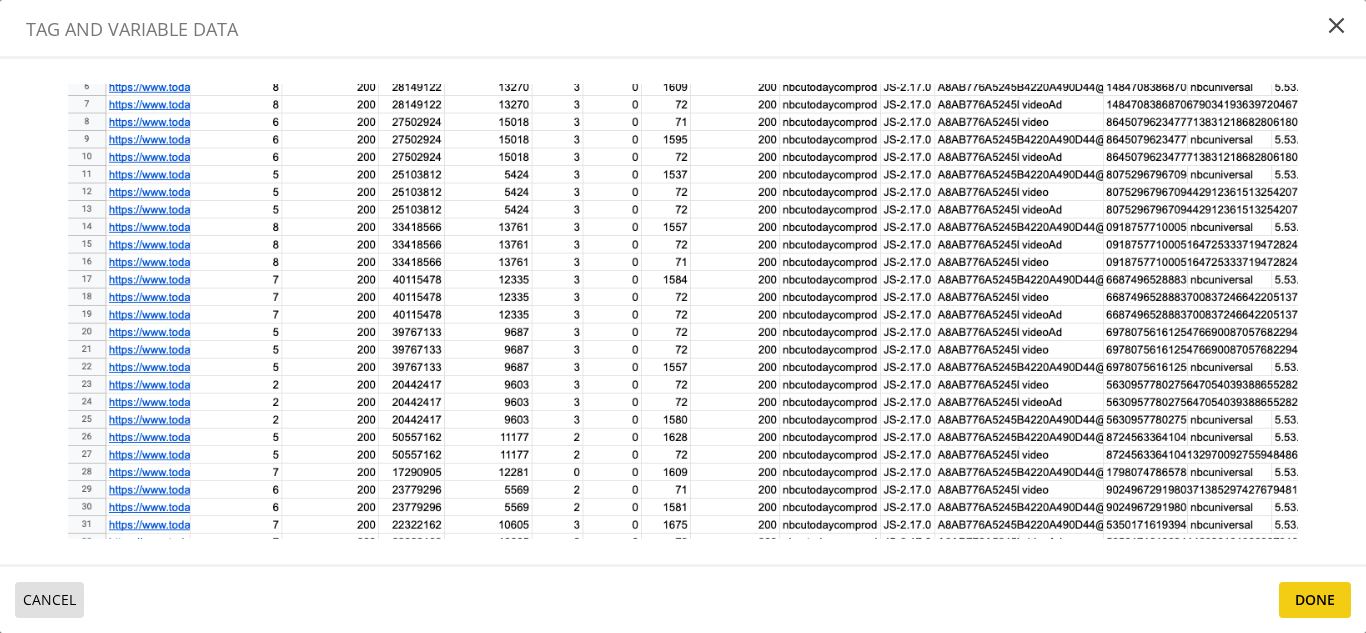scroll, scrollTop: 0, scrollLeft: 0, axis: both 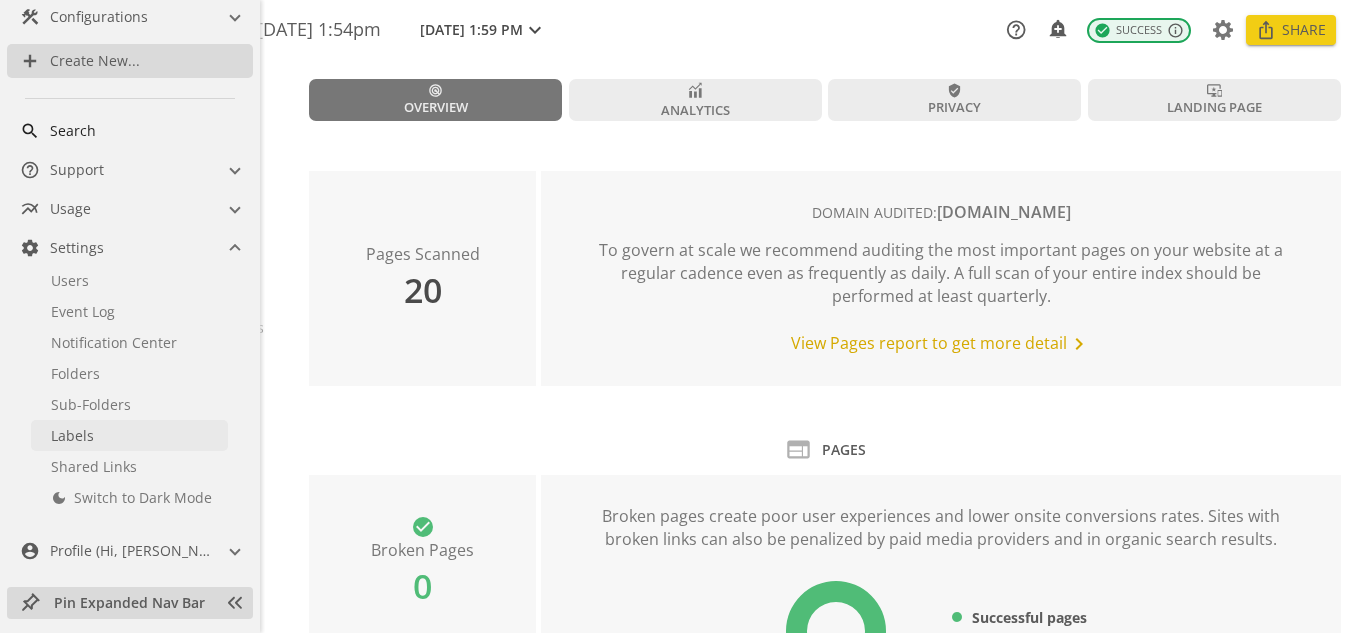 click on "Labels" at bounding box center (129, 435) 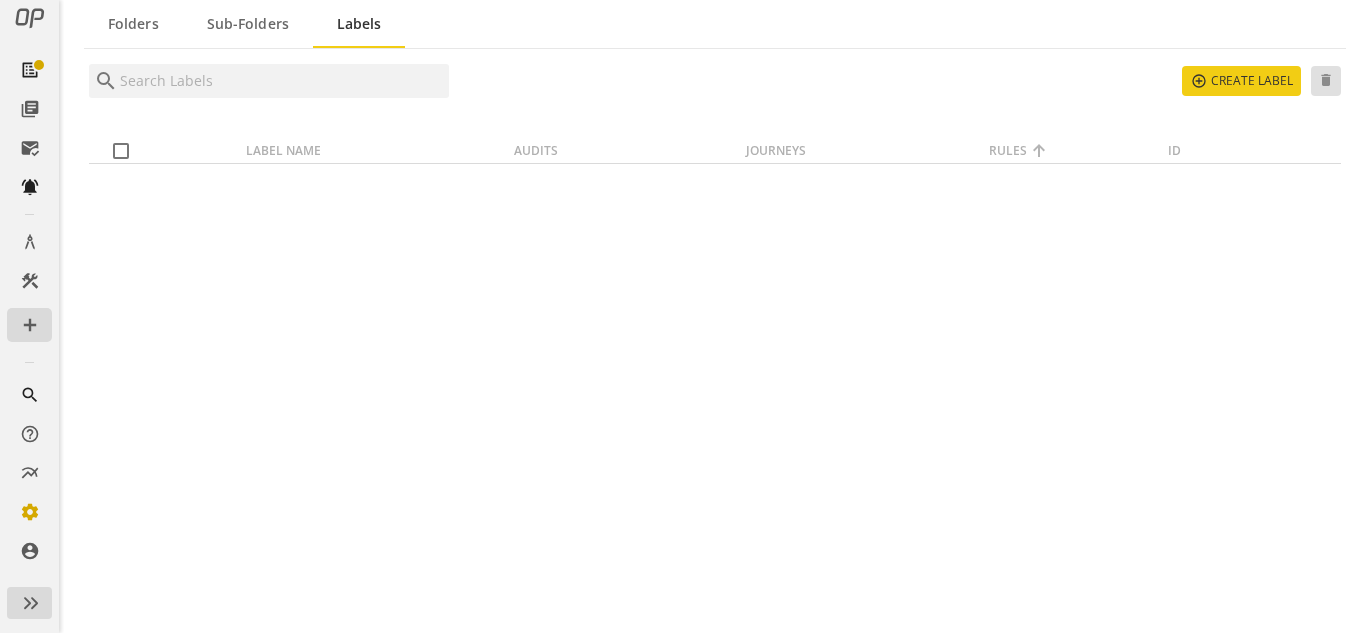 scroll, scrollTop: 20, scrollLeft: 0, axis: vertical 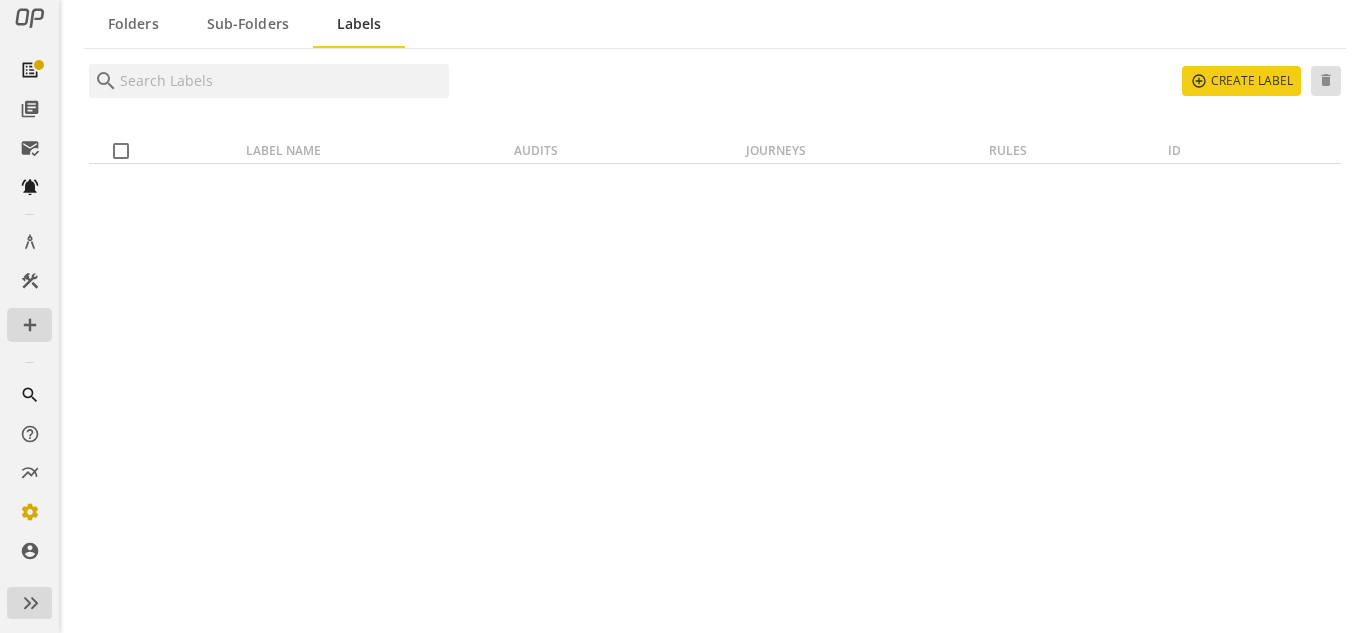 click on "Sub-Folders" at bounding box center (248, 24) 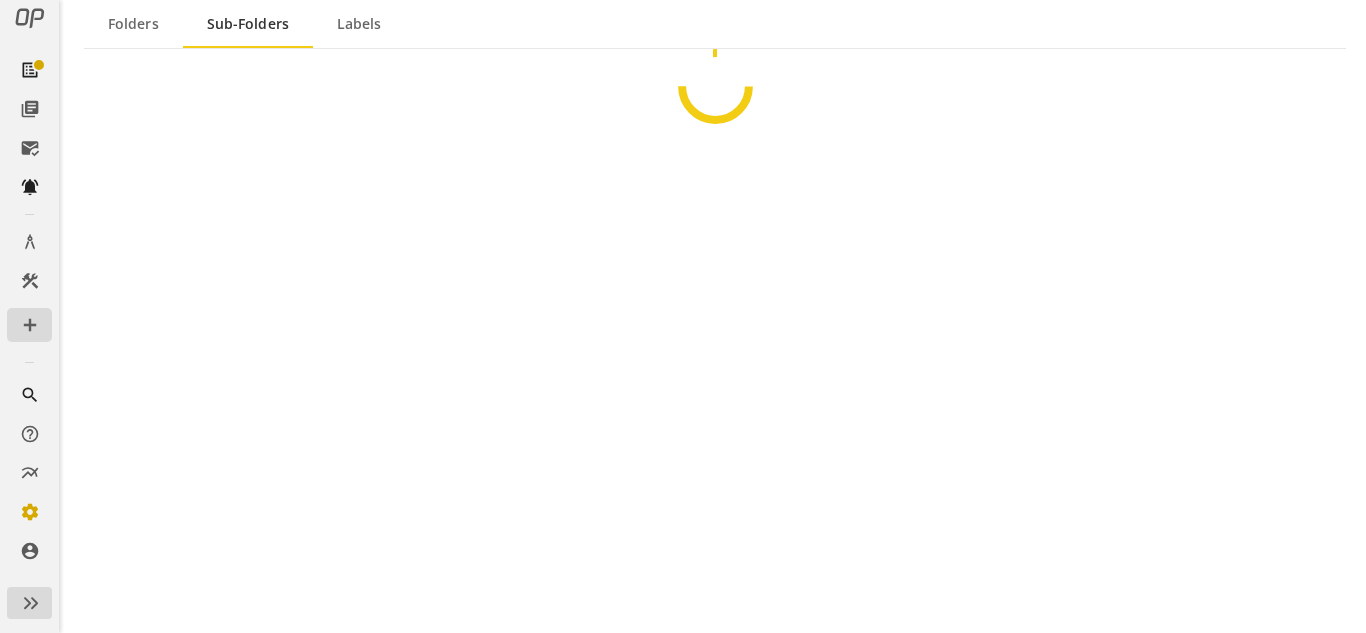 click on "Sub-Folders" at bounding box center [248, 24] 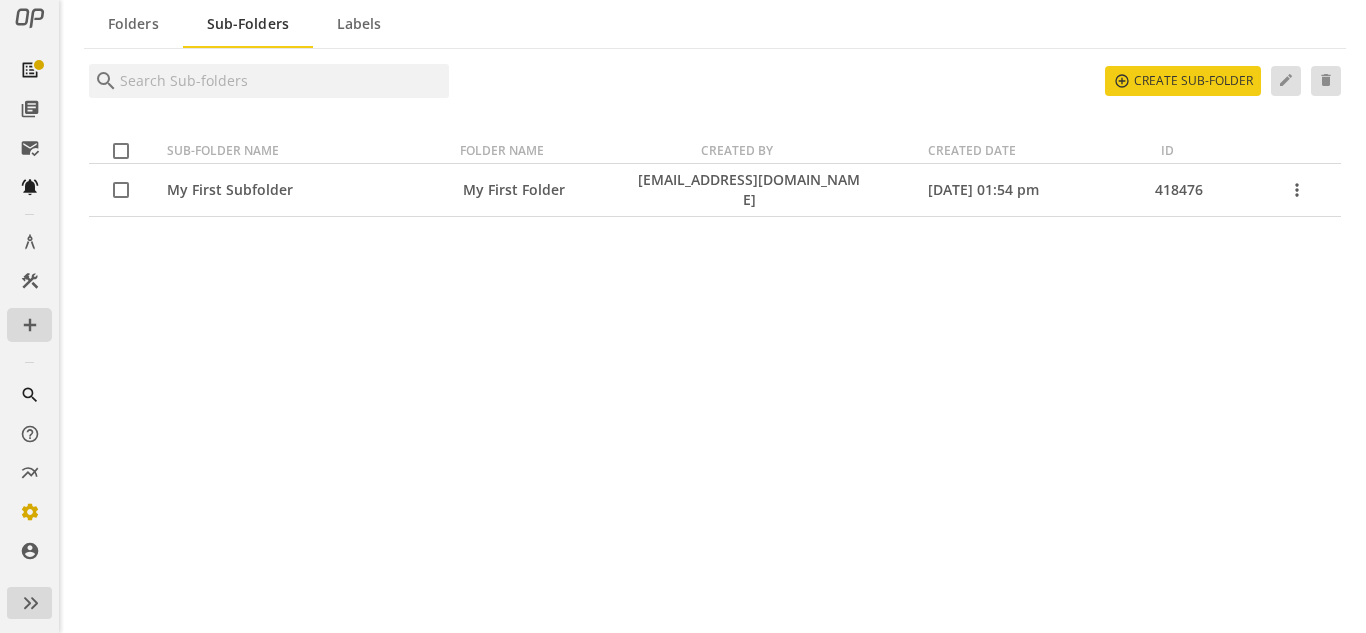 click on "Folders" at bounding box center (133, 24) 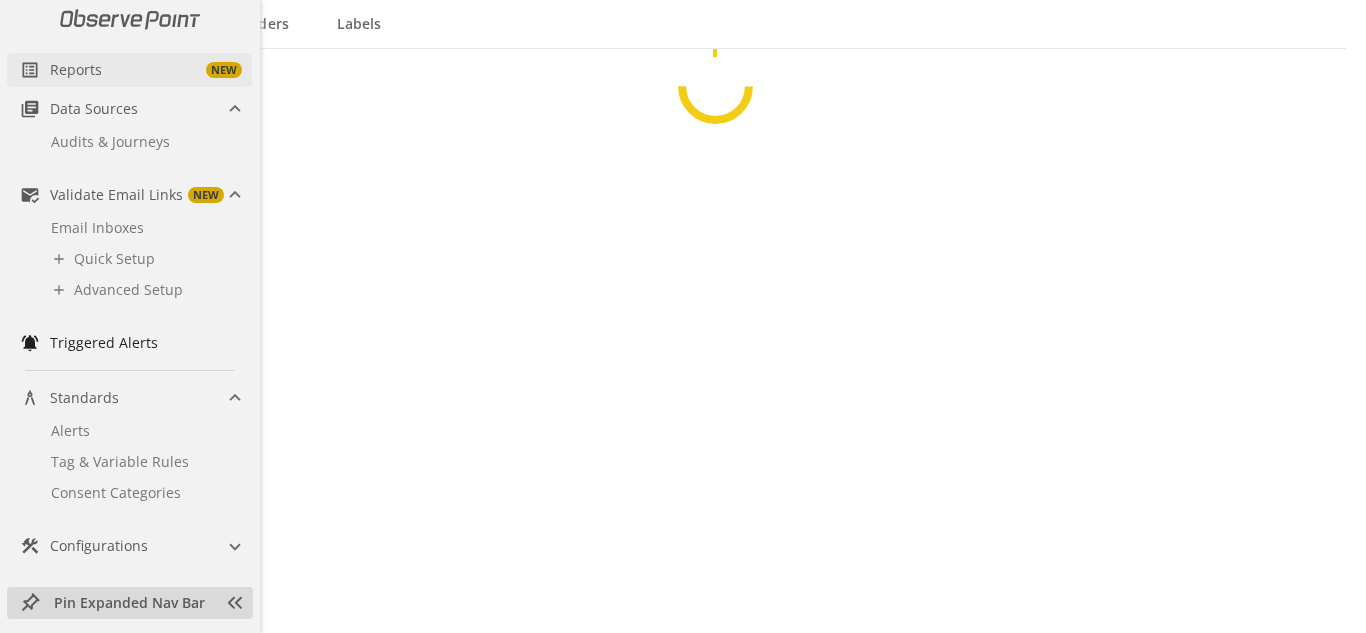 click on "list_alt" at bounding box center [30, 70] 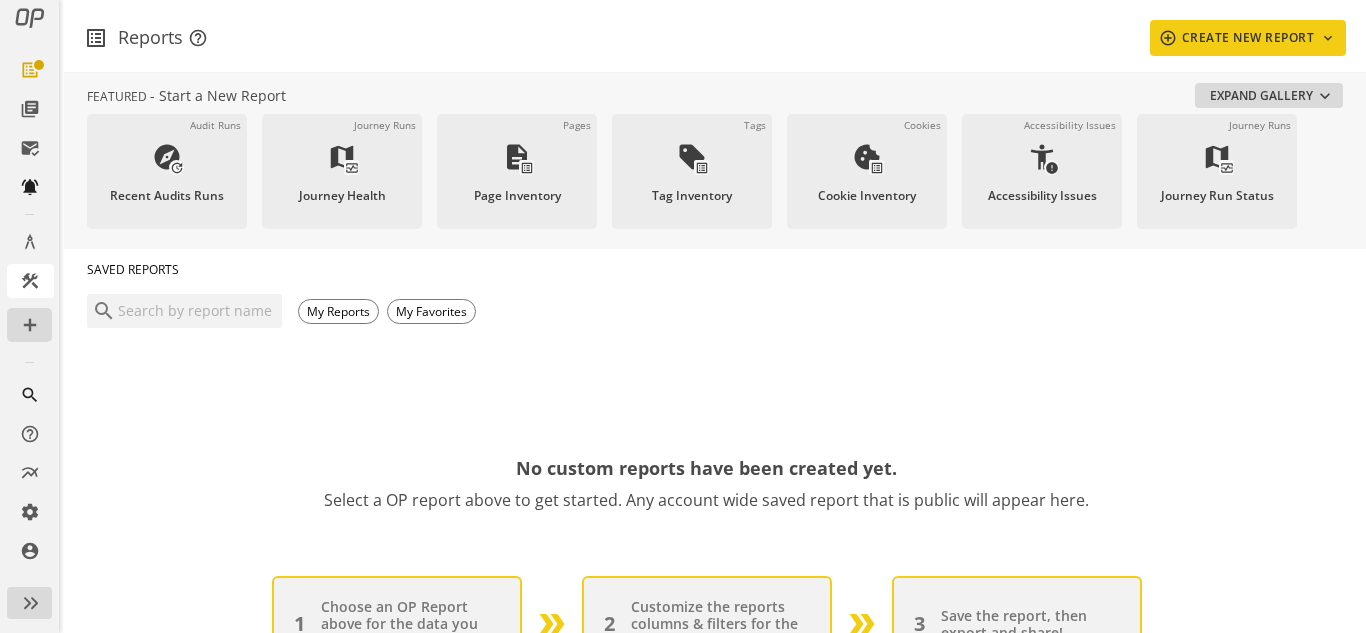 click on "construction Configurations" at bounding box center [30, 281] 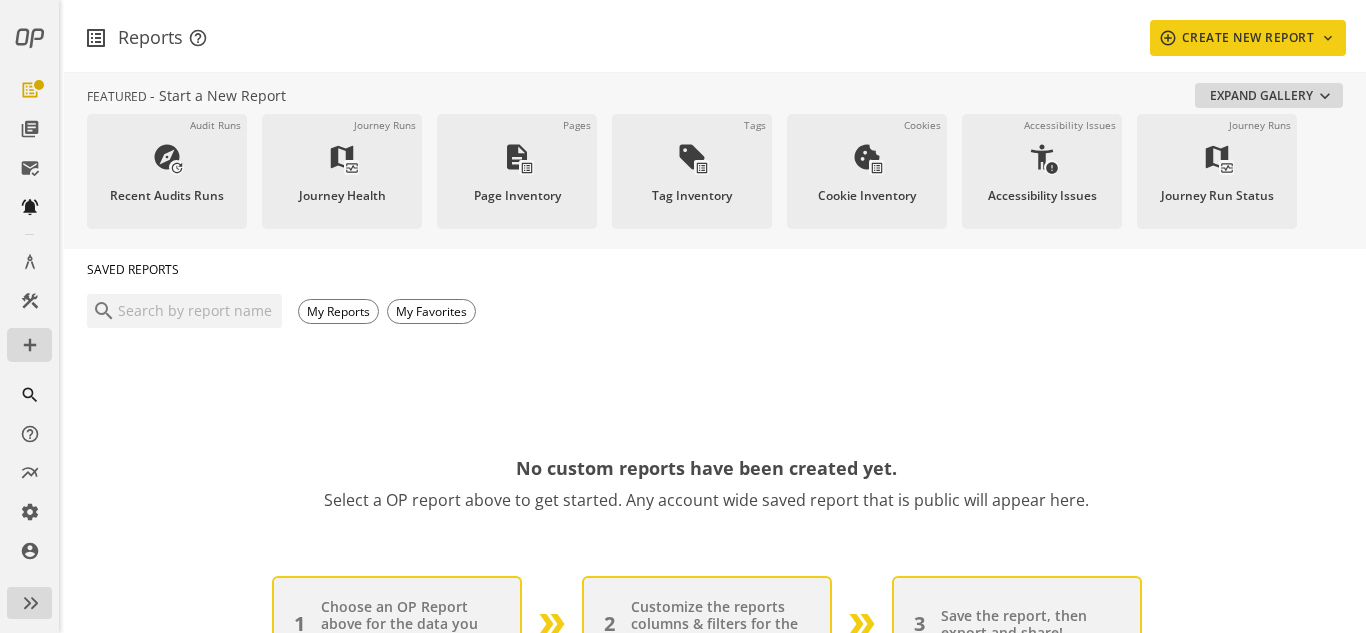 click on "list_alt library_books Data Sources Audits & Journeys mark_email_read Validate Email Links NEW Email Inboxes add Quick Setup add Advanced Setup notifications_active architecture Standards Alerts Tag & Variable Rules Consent Categories construction Configurations Action Sets Comparisons Custom Headers Data Layers File Substitutions Tags - Primary and Comparisons Setup add" 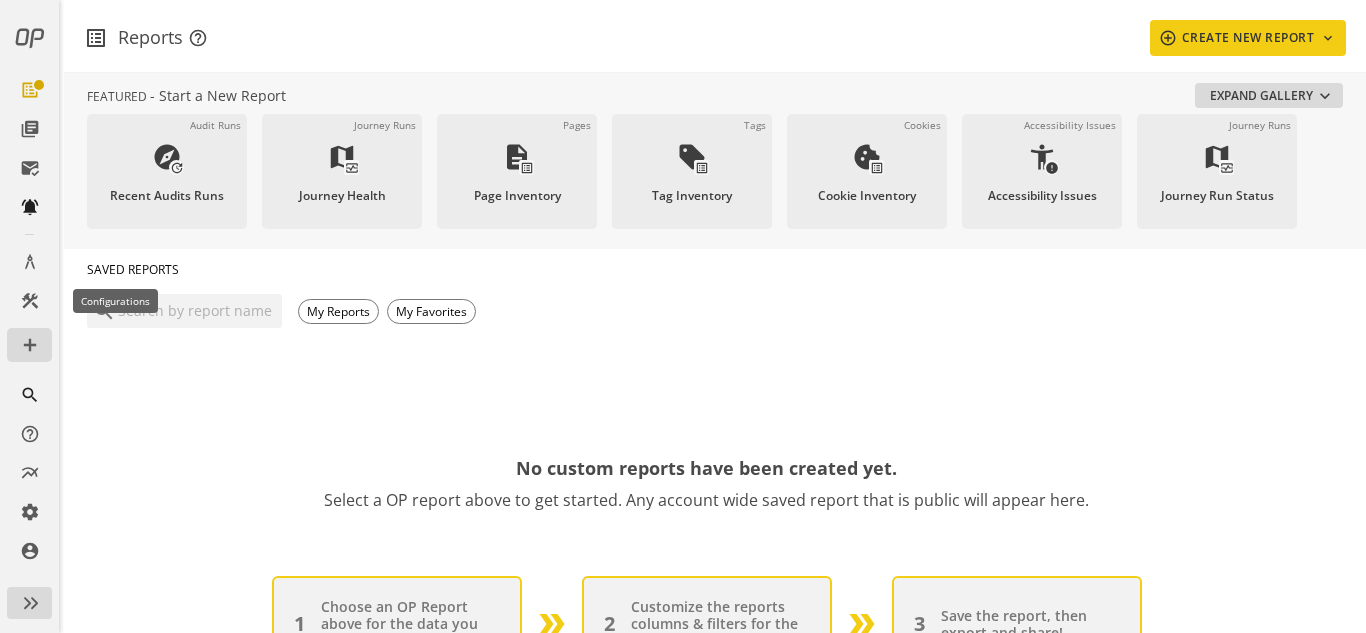 click on "construction" at bounding box center (30, 301) 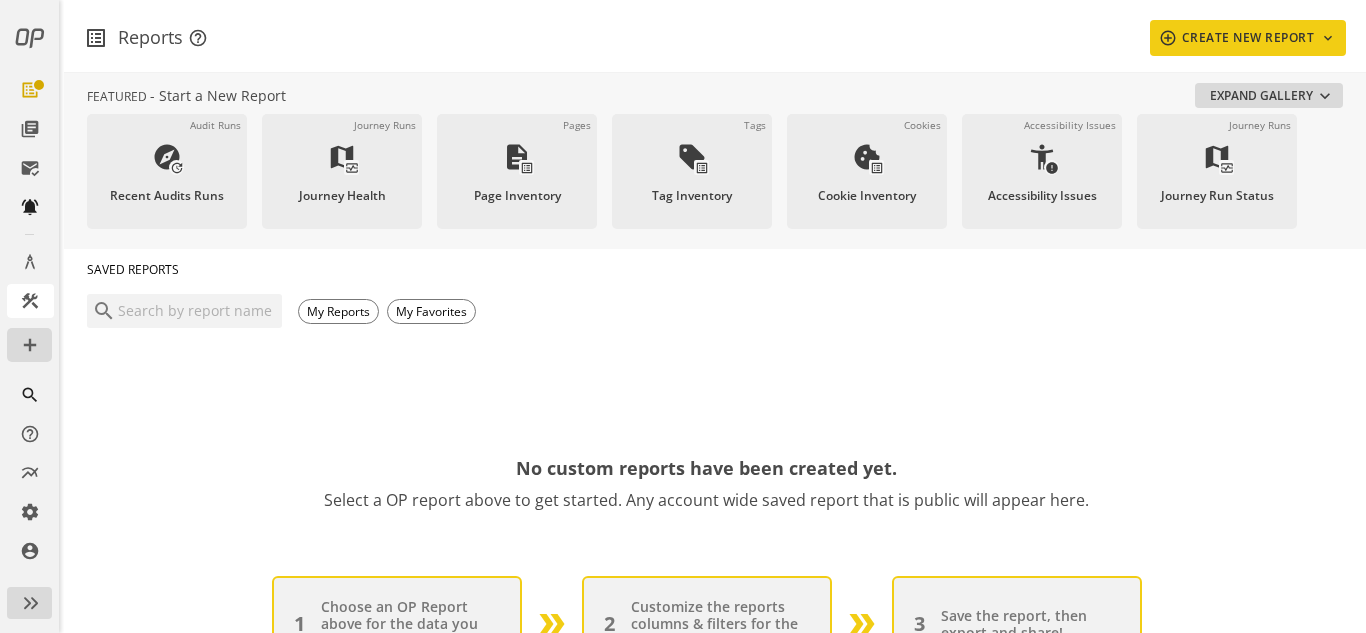 click on "construction Configurations" at bounding box center [30, 301] 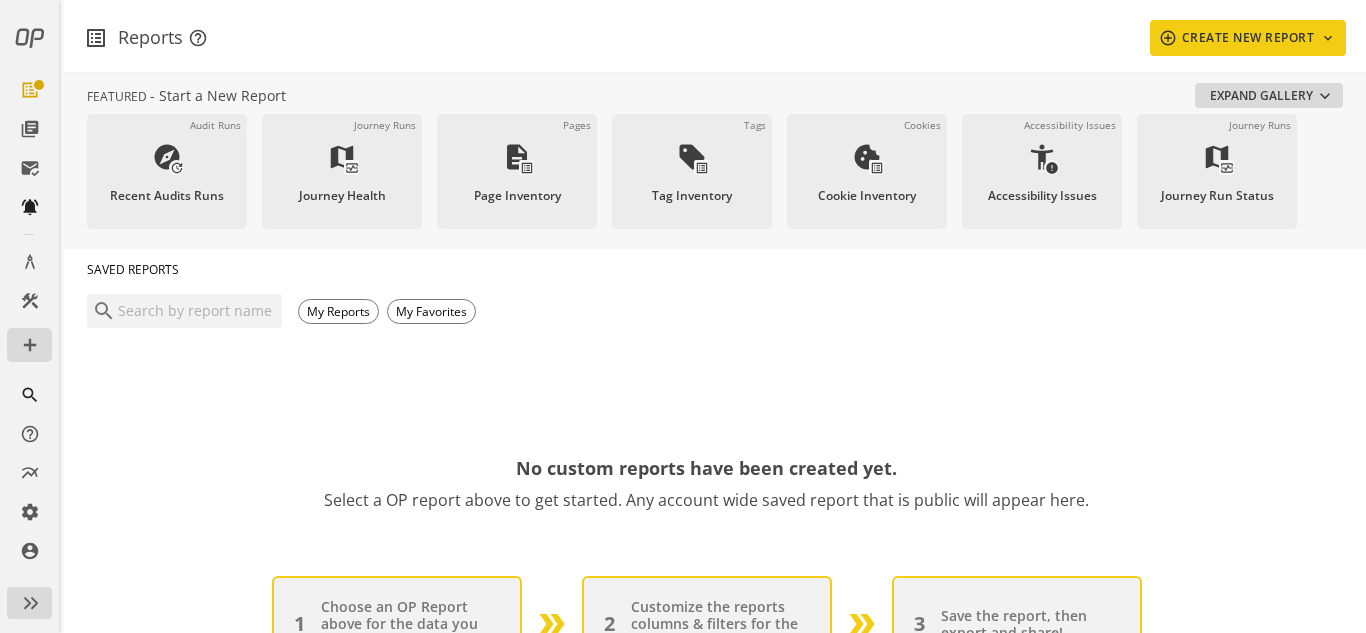 click on "architecture Standards" at bounding box center (30, 262) 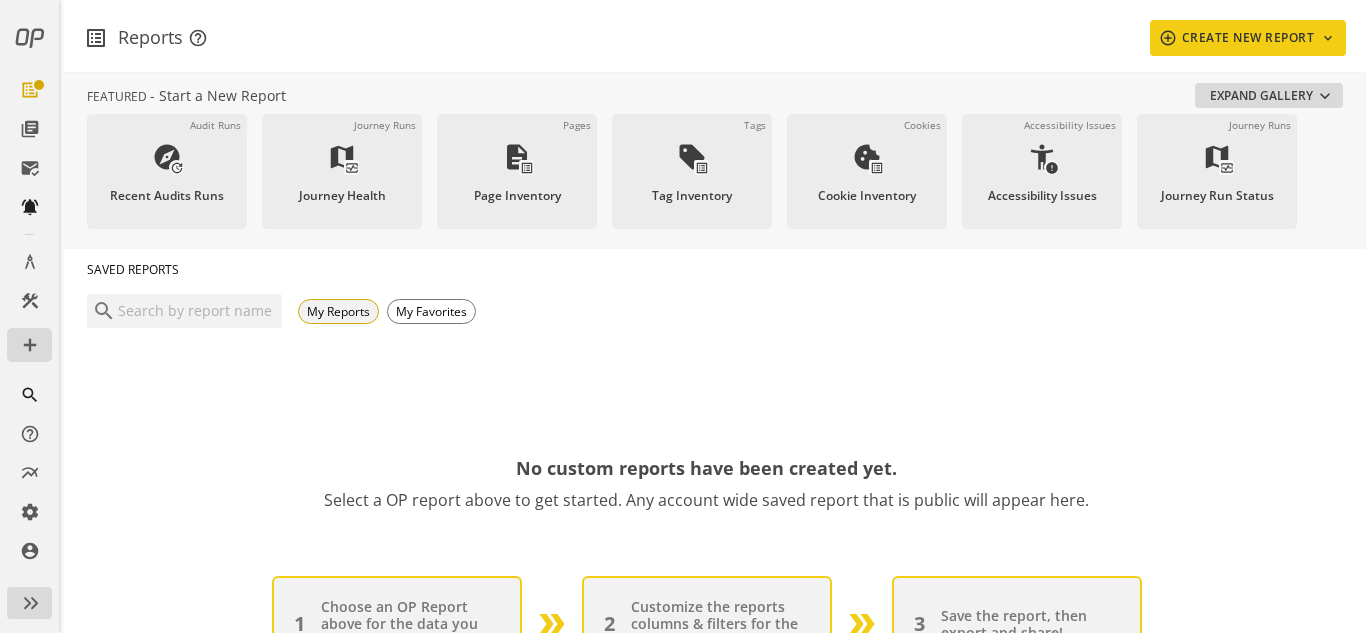 click on "My Reports" 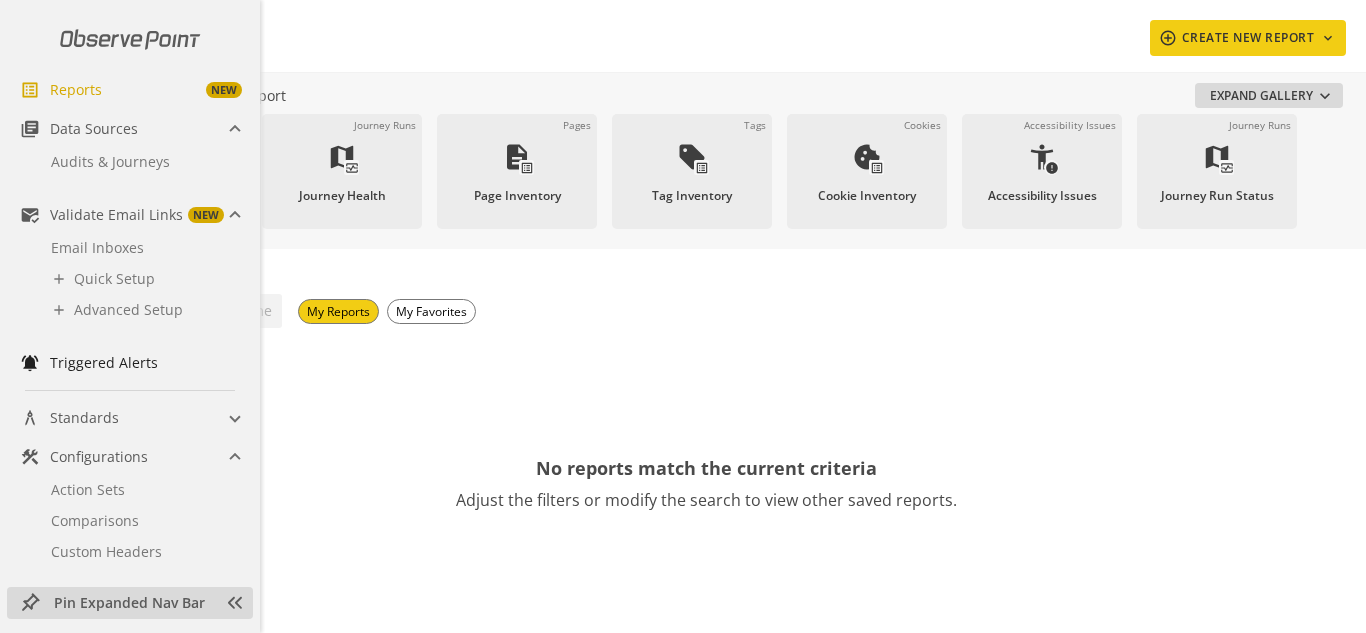 click on "Validate Email Links" at bounding box center (116, 215) 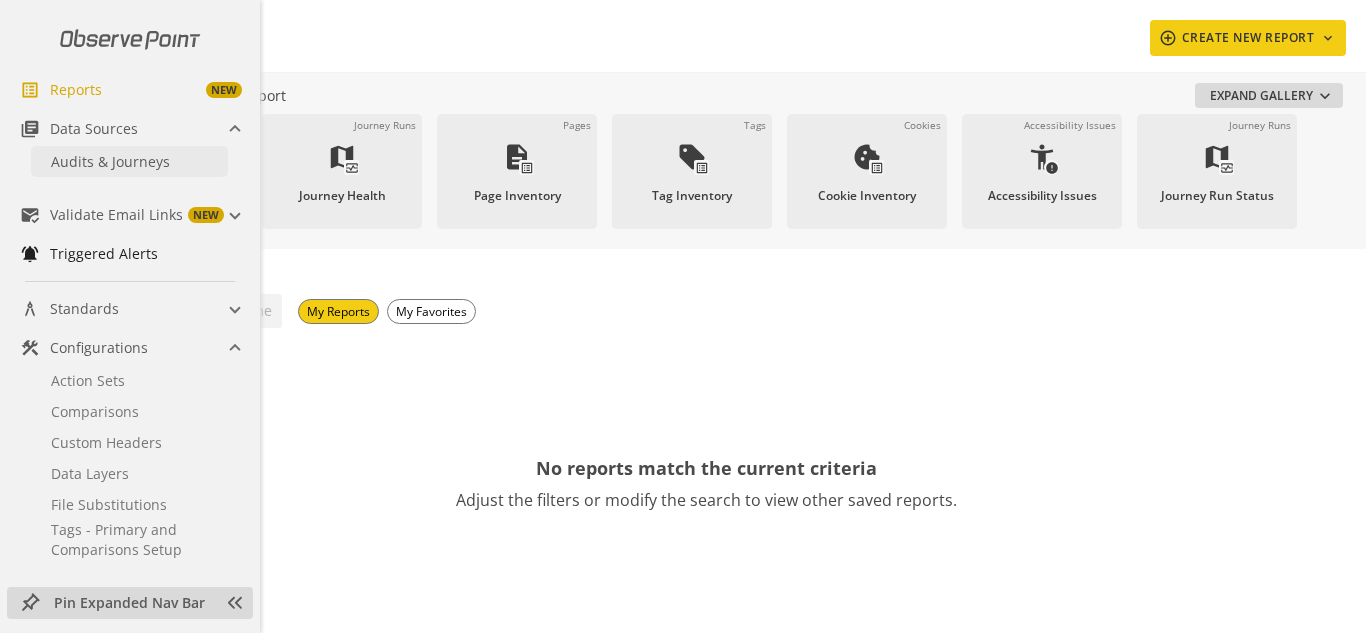 click on "Audits & Journeys" at bounding box center (110, 161) 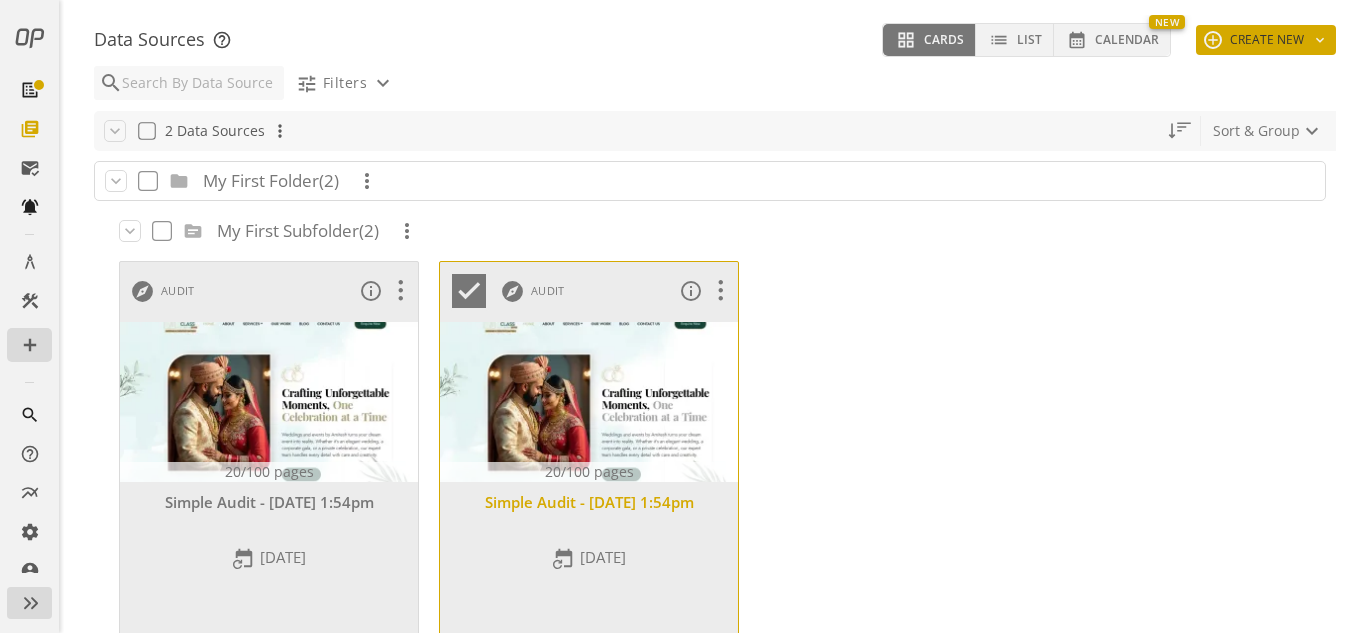 click 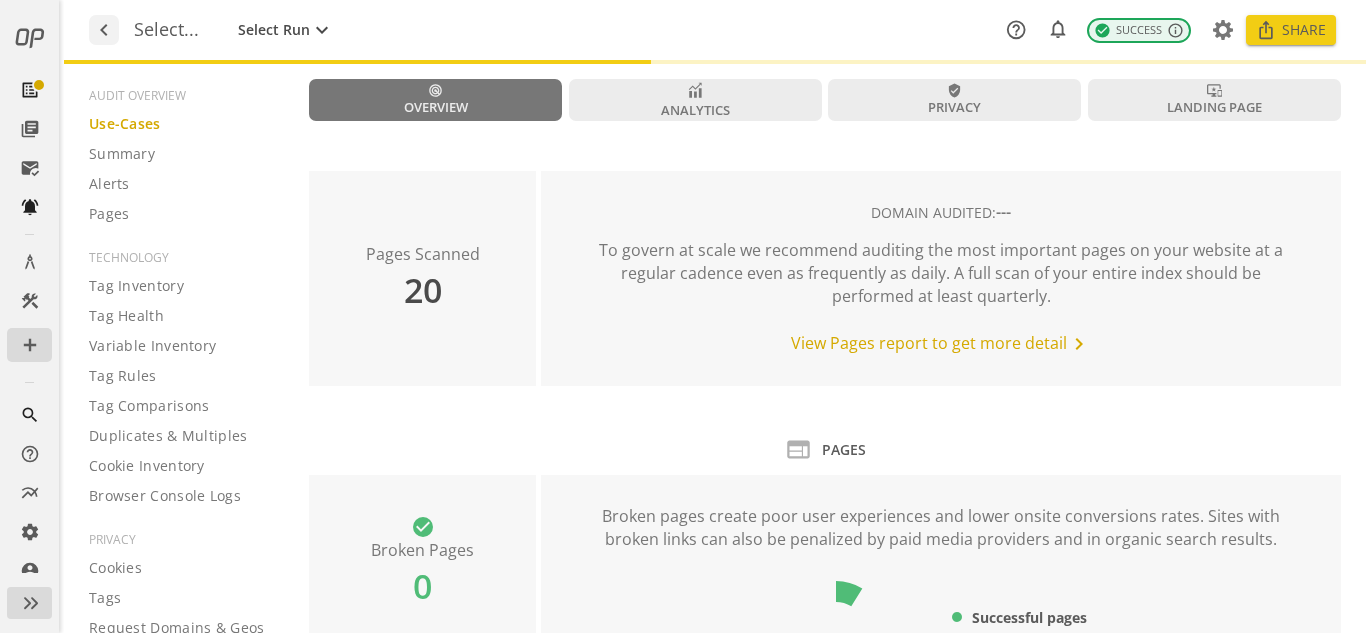 type on "Notes can include:
-a description of what this audit is validating
-changes in audit settings
-discoveries in the report of outstanding rule failures or items needing remediation" 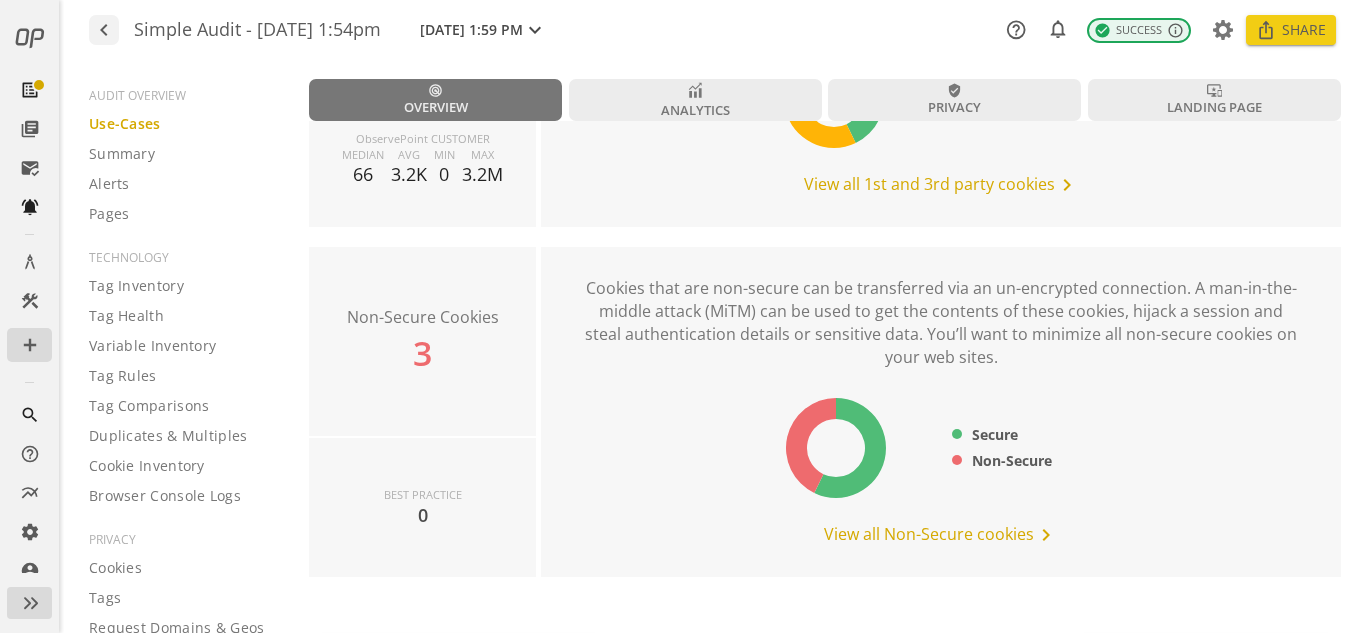 scroll, scrollTop: 2902, scrollLeft: 0, axis: vertical 